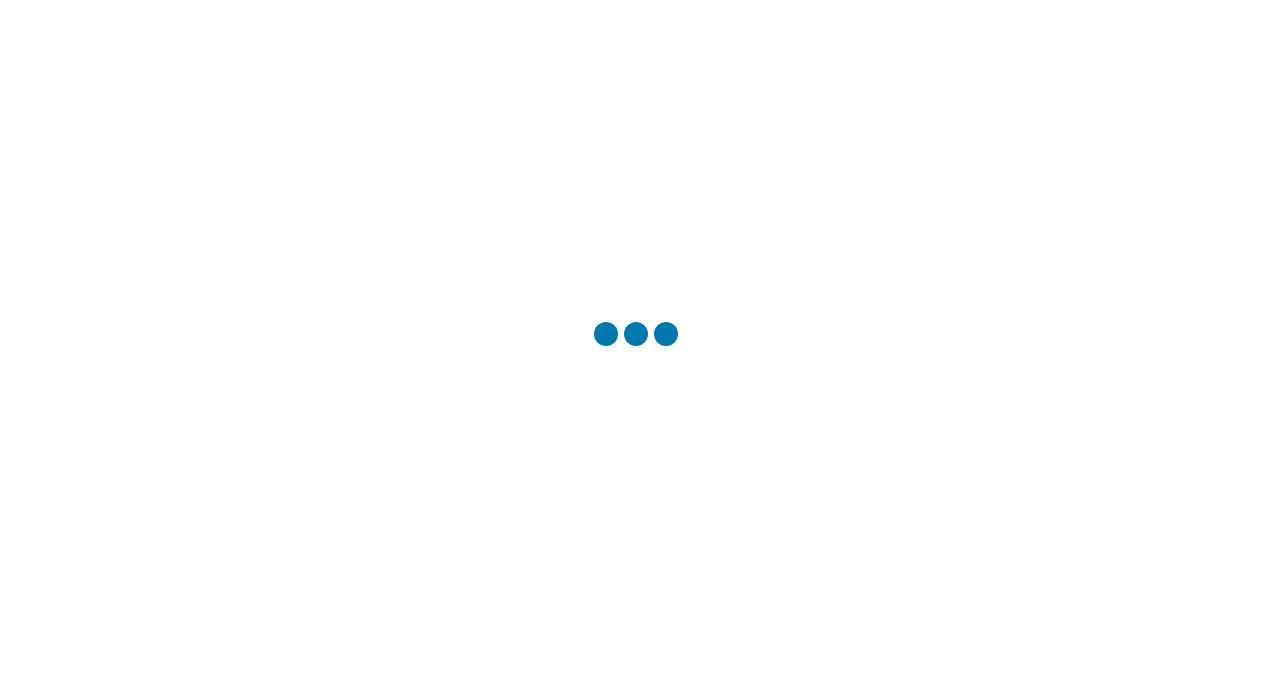 scroll, scrollTop: 0, scrollLeft: 0, axis: both 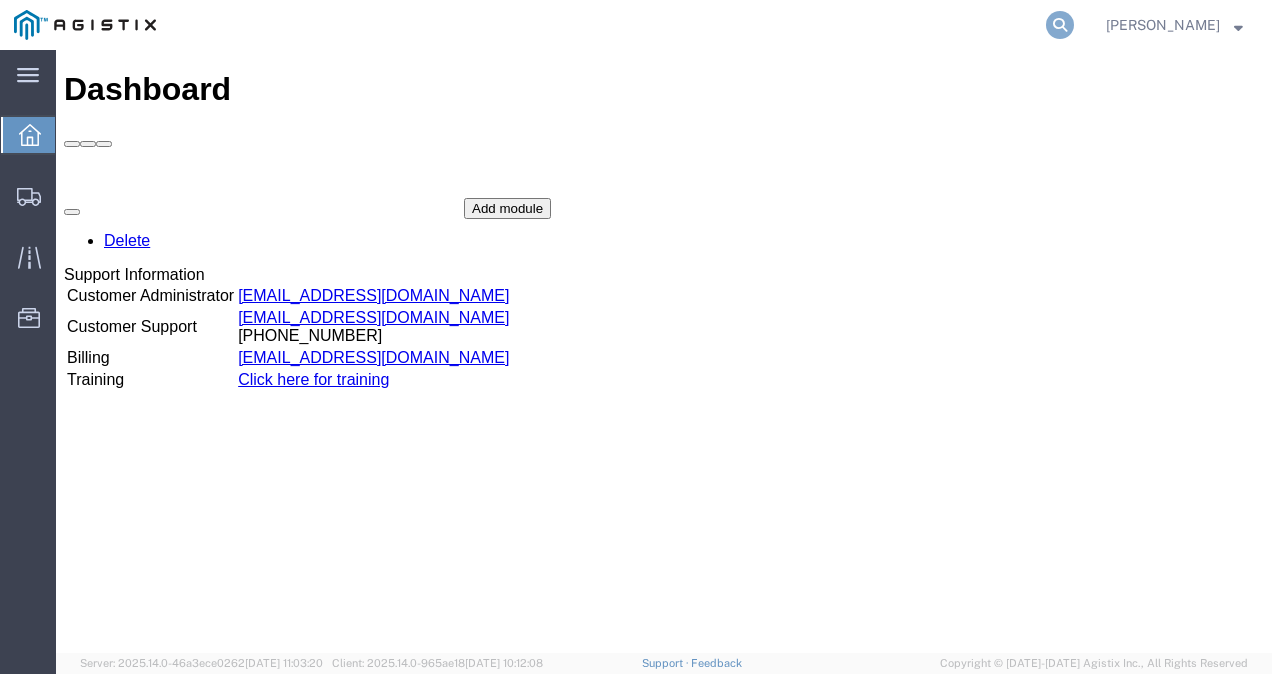 click 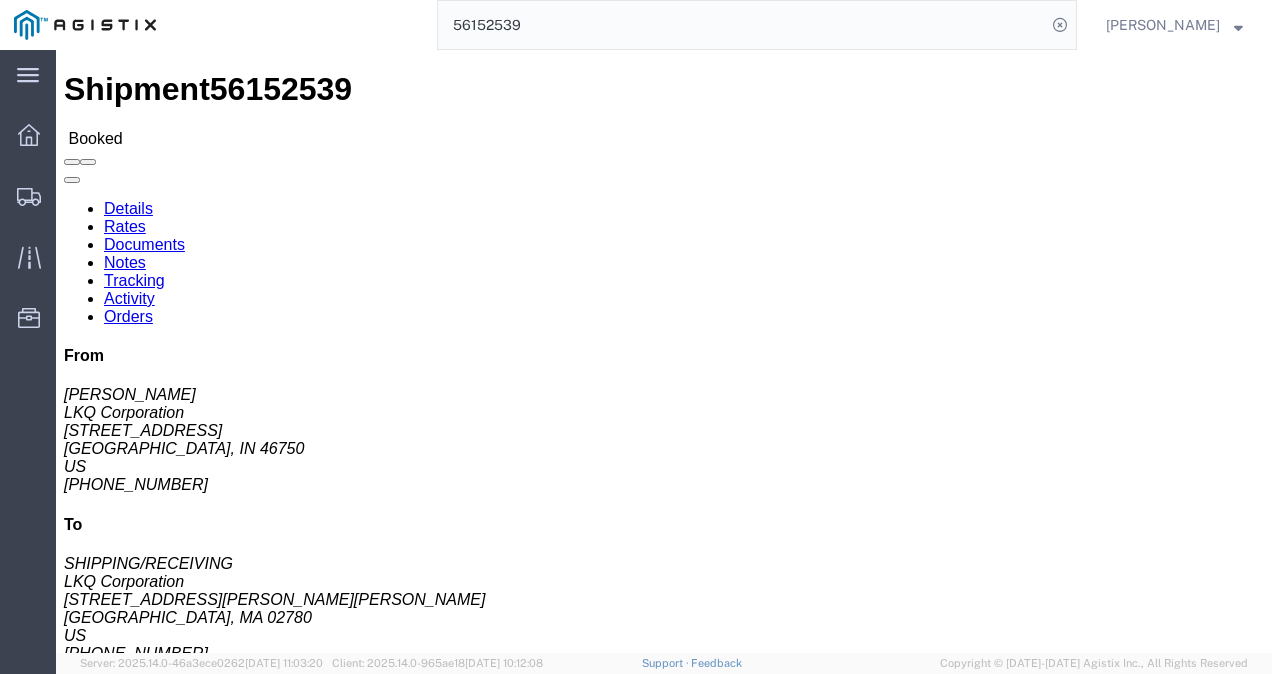 click on "Leg 1 - Truckload Vehicle 1: Standard Dry Van (53 Feet) Number of trucks: 1" 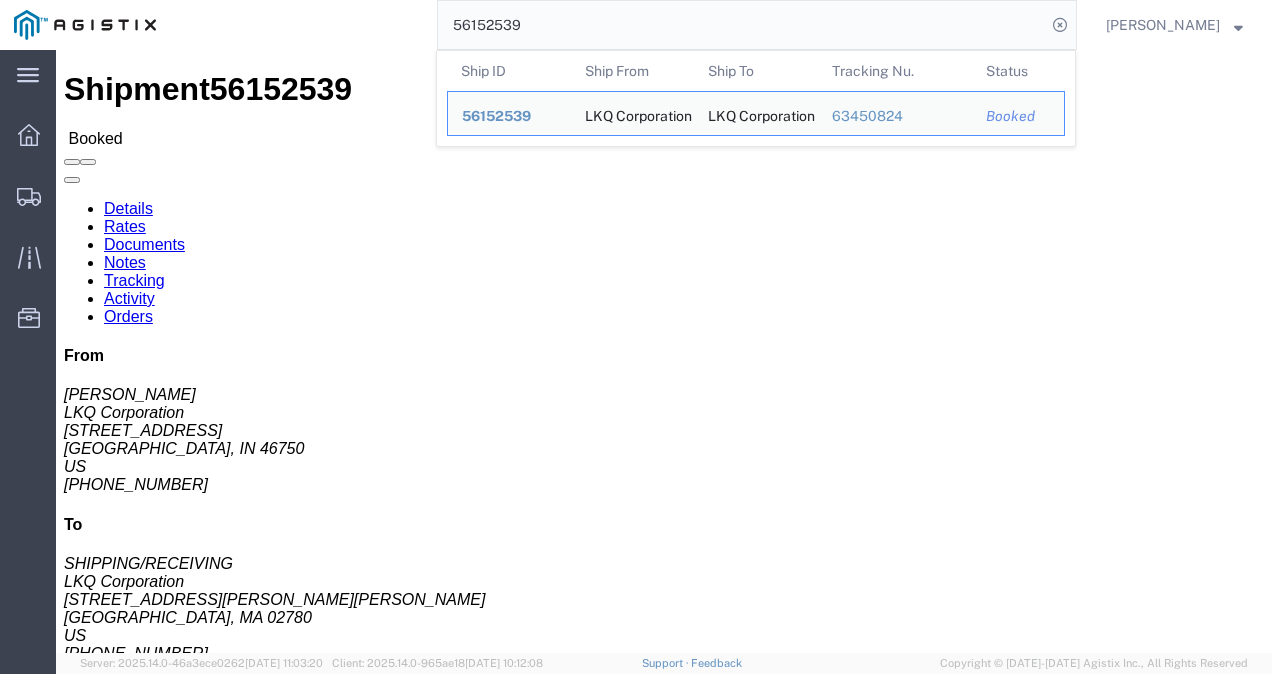 click on "56152539" 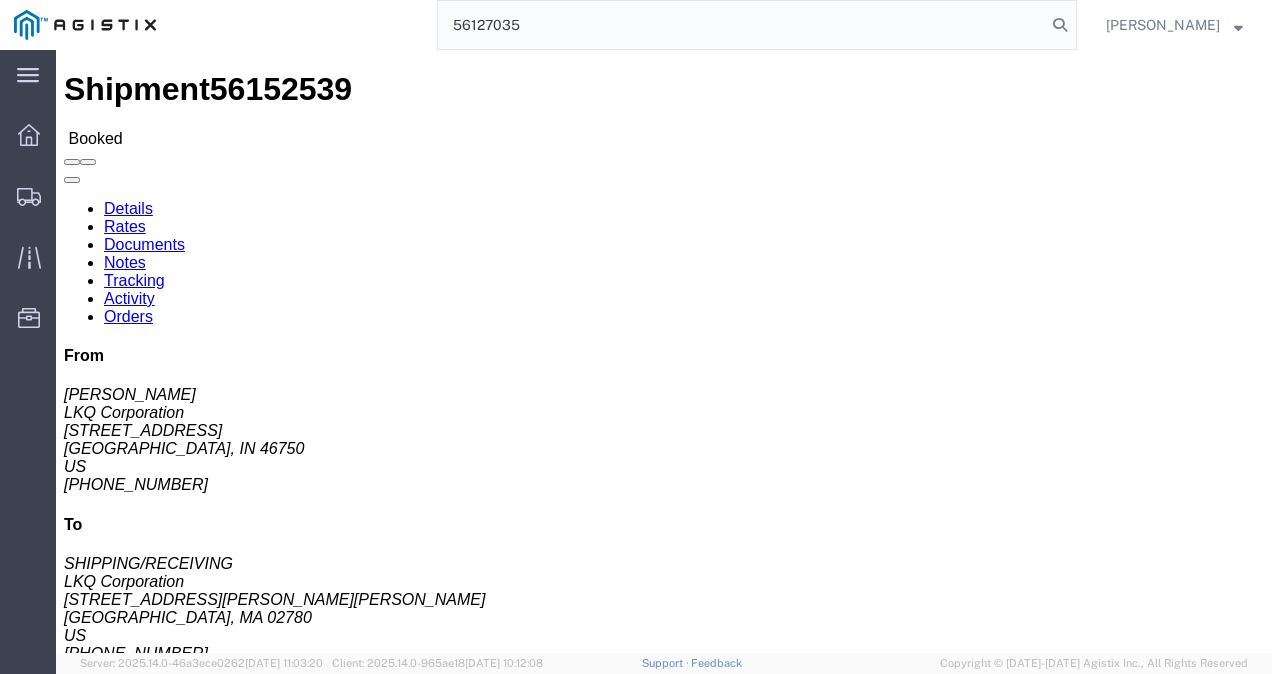 type on "56127035" 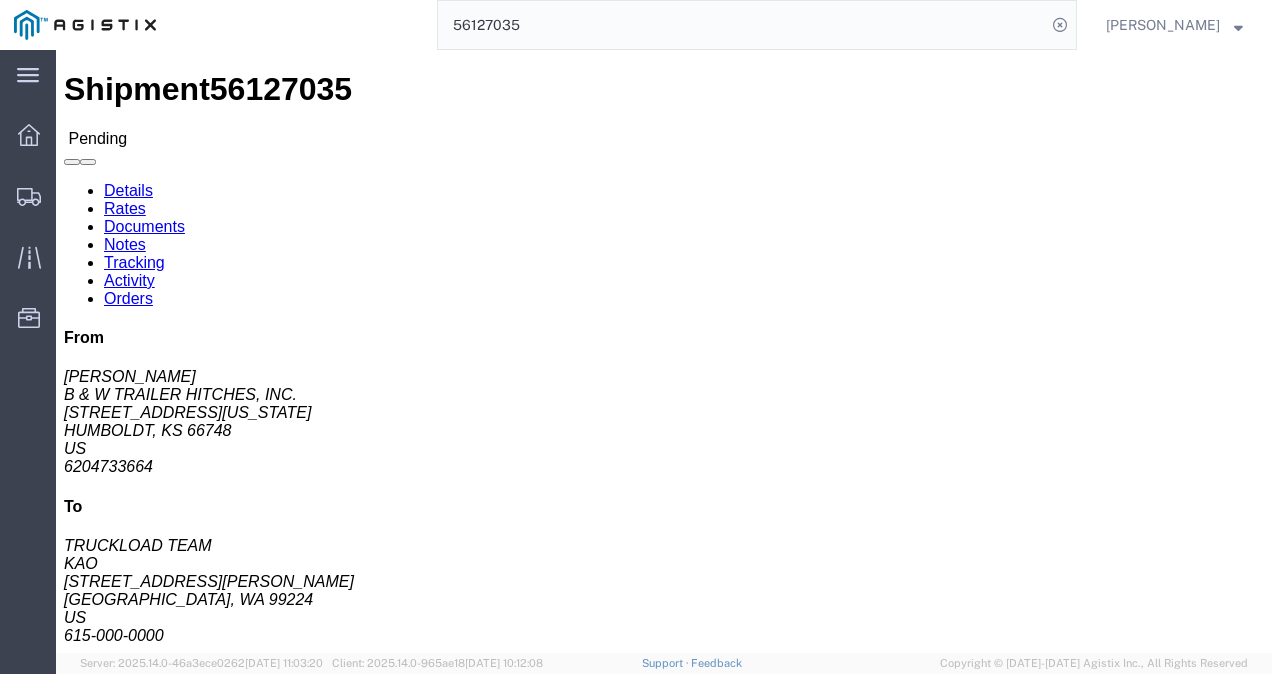click on "Leg 1 - Truckload Vehicle 1: Standard Dry Van (53 Feet) Number of trucks: 1" 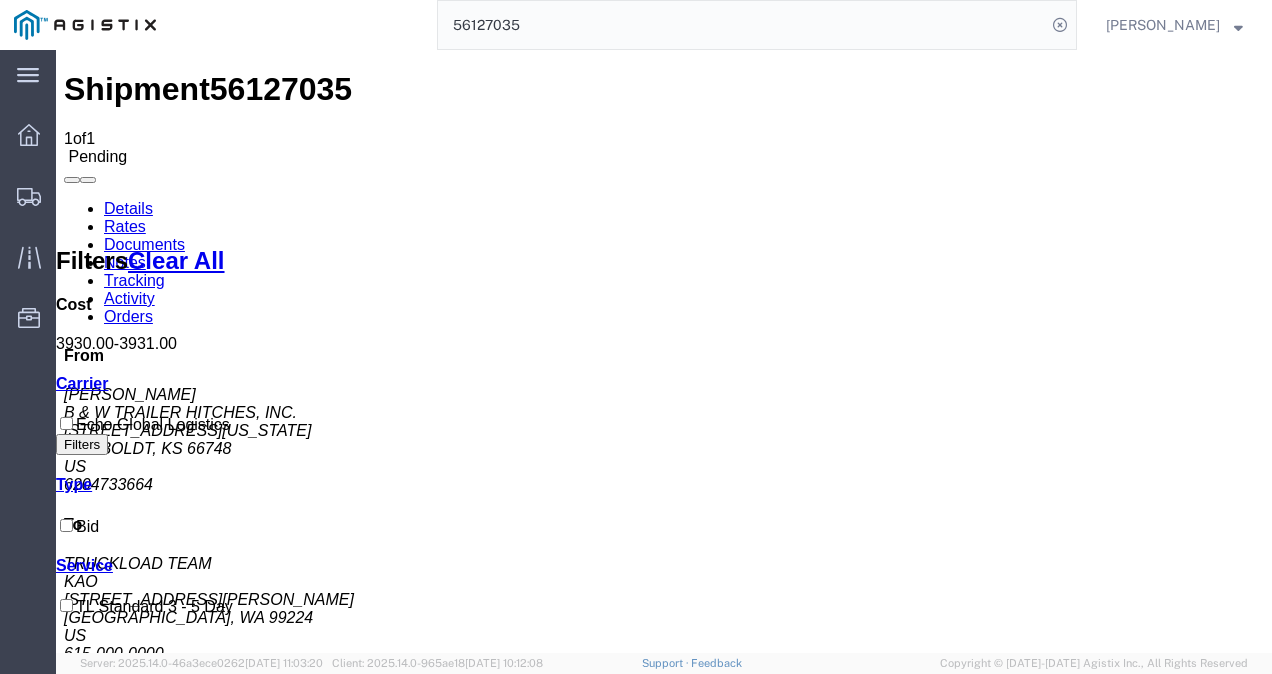 click on "Shipment  56127035 1
of
1   Pending Details Rates Documents Notes Tracking Activity Orders From [PERSON_NAME] B & W TRAILER HITCHES, INC. [STREET_ADDRESS][US_STATE] 6204733664 To TRUCKLOAD TEAM KAO [STREET_ADDRESS][PERSON_NAME] 615-000-0000 Other details Reference #: 482930 Ship Date/Time: [DATE] Mode: Truckload Created By: Agistix Truckload Services Created By Email:
offline_notificatio...
Carrier Information Tracking No:  Contact Name:  Contact Phone:  Service Level:  Carrier: N/A Transit status:  Please fix the following errors Rates Filter Filters Clear All Cost 3930.00  -
3931.00 Transit Days Carrier   Echo Global Logistics Filters Type   Bid Service   TL Standard 3 - 5 Day Search: Carrier Service Estimated Transit Transit Days Type Cost Confirm Echo Global Logistics TL Standard 3 - 5 Day 3-5 Day Economy Bid 3,930.00 USD Showing 1 to 1 of 1 entries Please fix the following errors To" at bounding box center (664, 927) 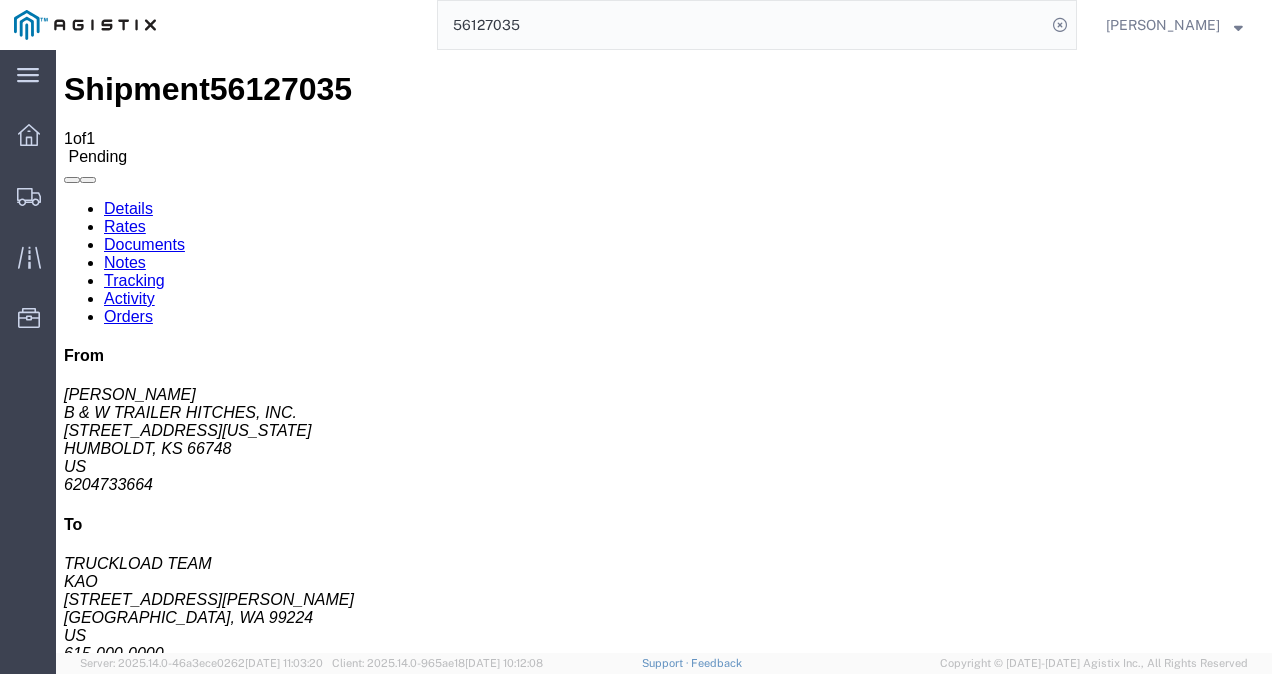 click on "Ship From
B & W TRAILER HITCHES, INC. ([PERSON_NAME]) [STREET_ADDRESS][US_STATE] 6204733664 [EMAIL_ADDRESS][DOMAIN_NAME]
Ship To
KAO (TRUCKLOAD TEAM) 8438 [STREET_ADDRESS][PERSON_NAME] 615-000-0000 [EMAIL_ADDRESS][DOMAIN_NAME]
Pickup & Delivery Dates
[DATE]  07:30
-
[DATE]  22:00
[DATE]  04:30
Edit Date and Time
Pickup Date:
Pickup Start Date Pickup Start Time Pickup Open Date and Time
[DATE] 7:30 AM
Pickup Close Date Pickup Close Time
Pickup Close Date and Time
[DATE] 10:00 PM
Delivery by Date
Delivery Start Date Delivery Start Time
Deliver Open Date and Time
[DATE] 4:30 AM
Deliver Close Date Deliver Close Time
Deliver Close Date and Time" 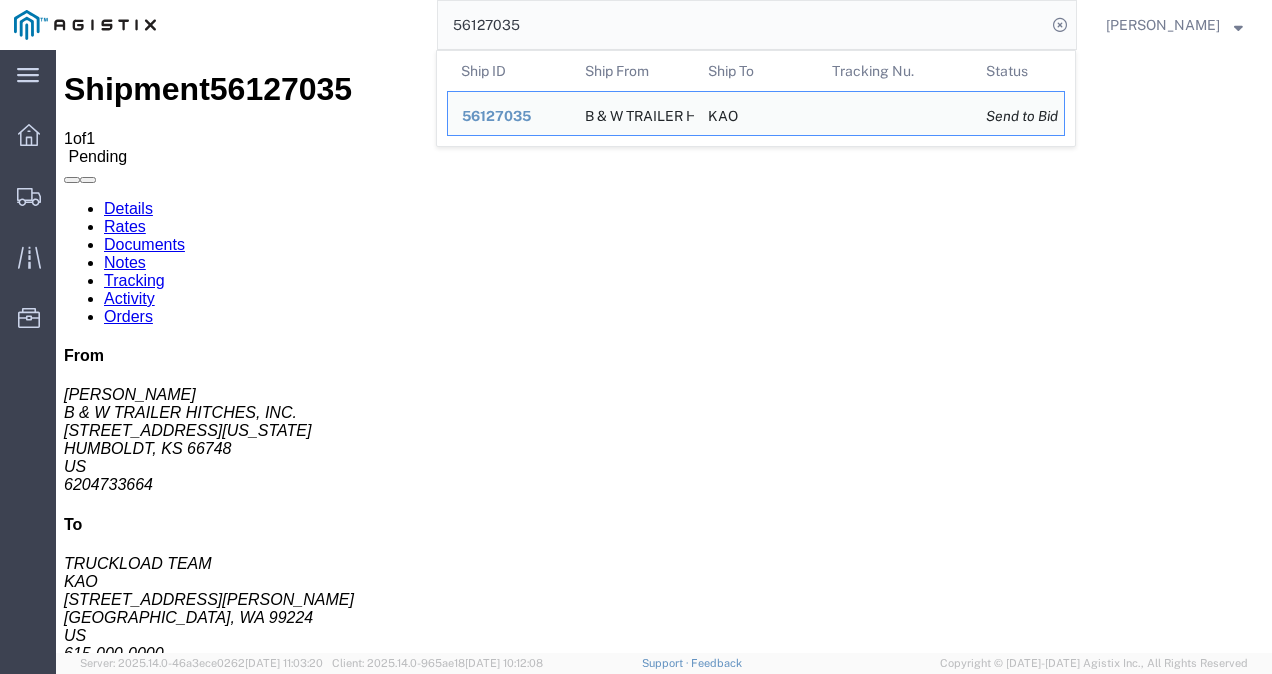 click on "56127035" 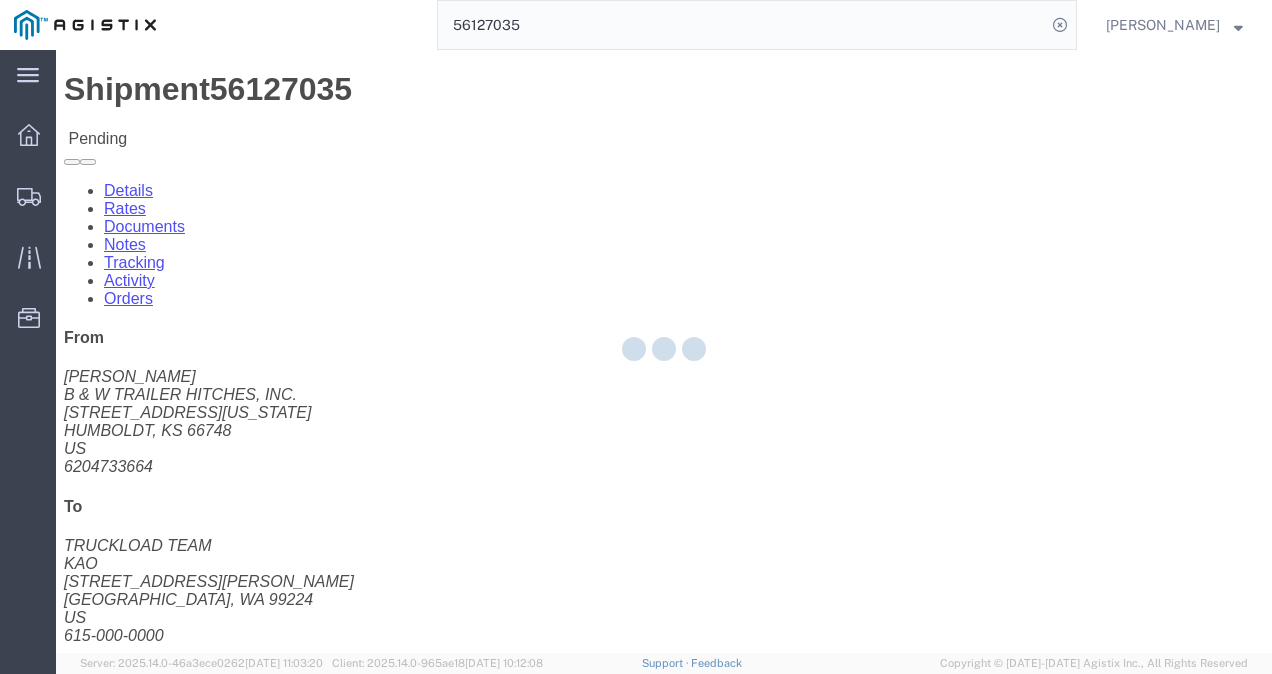 drag, startPoint x: 1144, startPoint y: 619, endPoint x: 1087, endPoint y: 569, distance: 75.82216 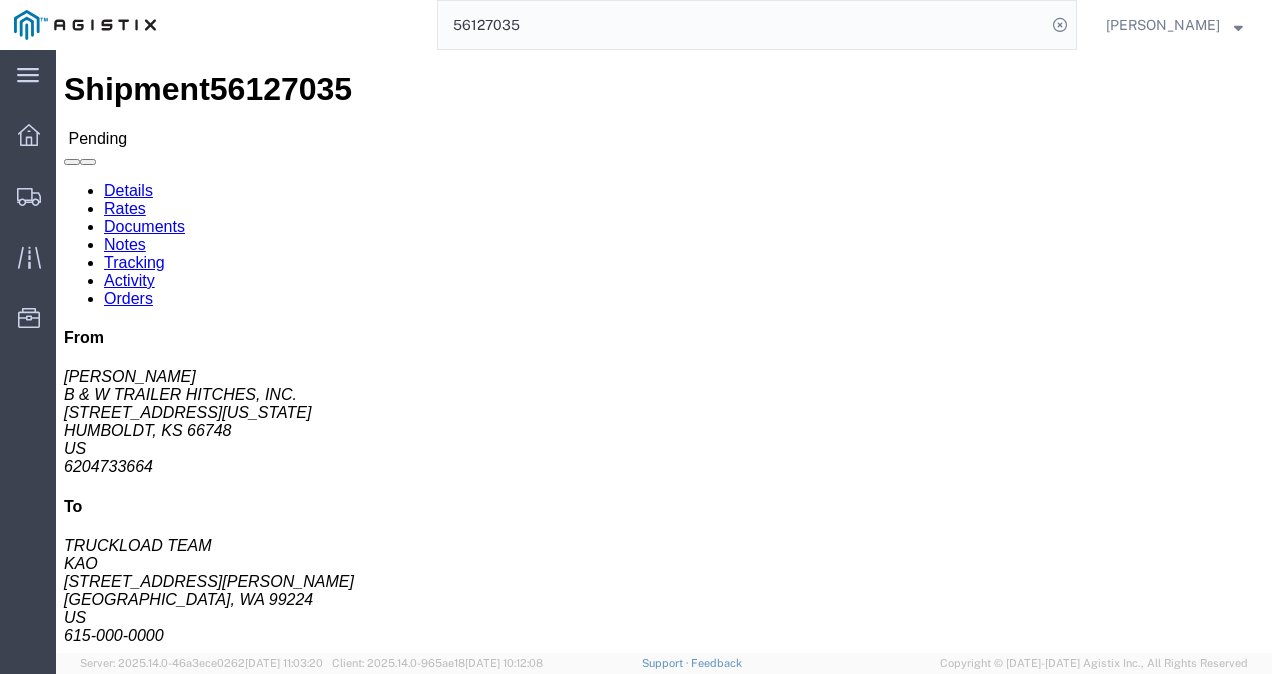 click on "Enter / Modify Bid" 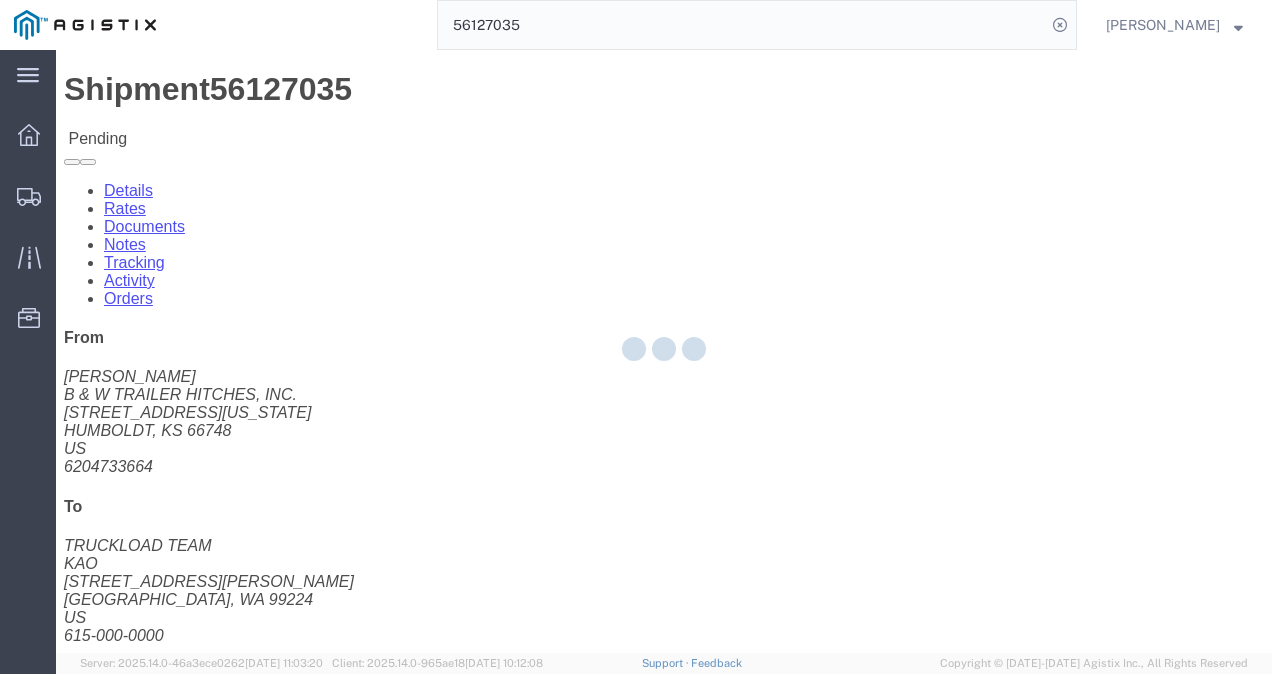 select on "4622" 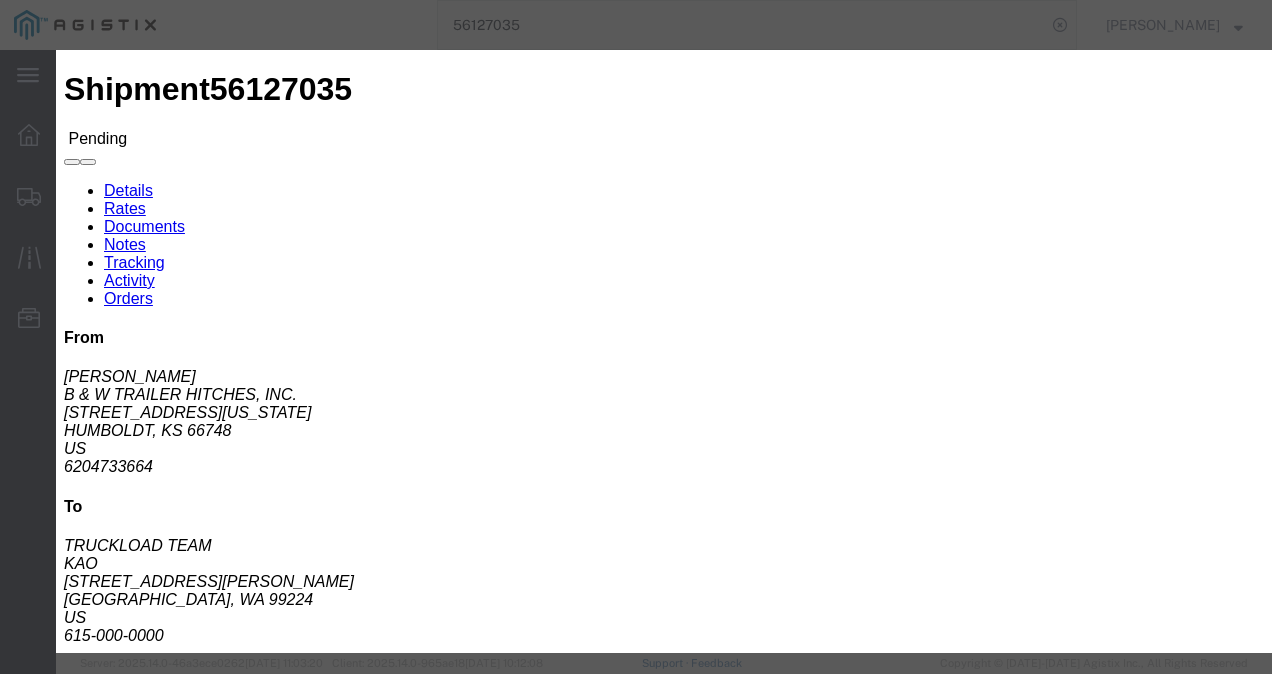 click on "ks_ga -
Echo Global Logistics -
TL Standard 3 - 5 Day" 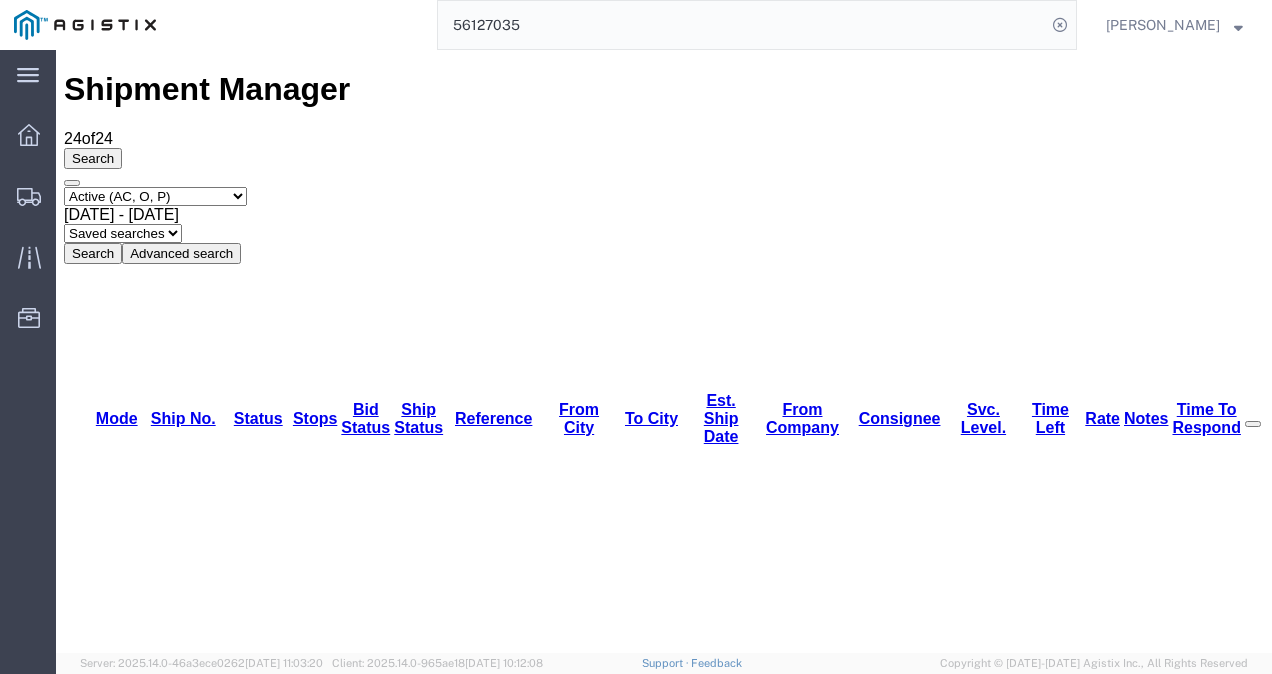 click on "56127035" 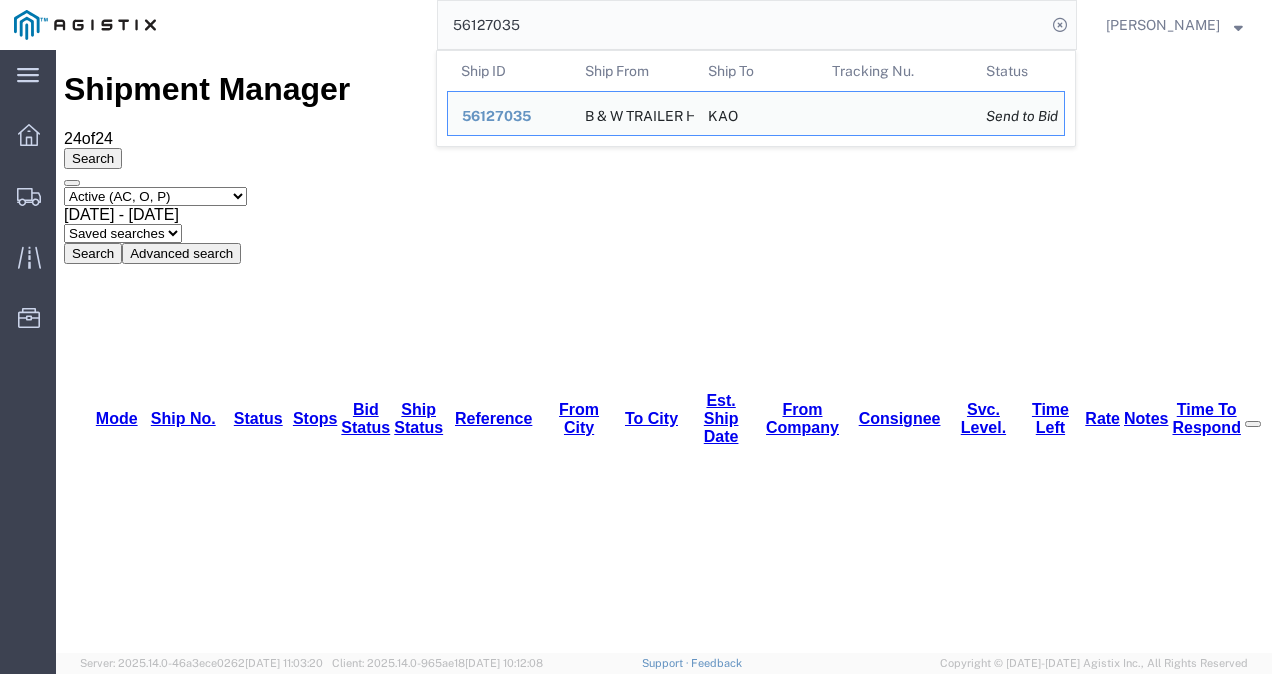click on "56127035" 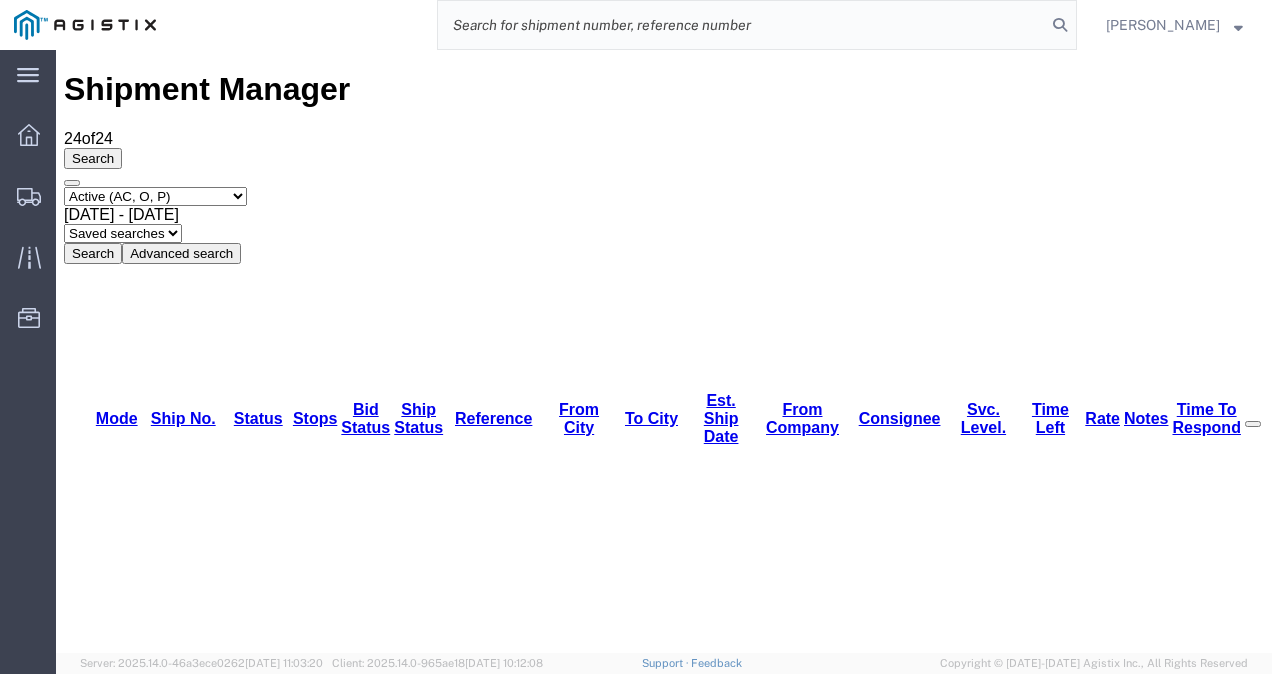 paste on "56127035" 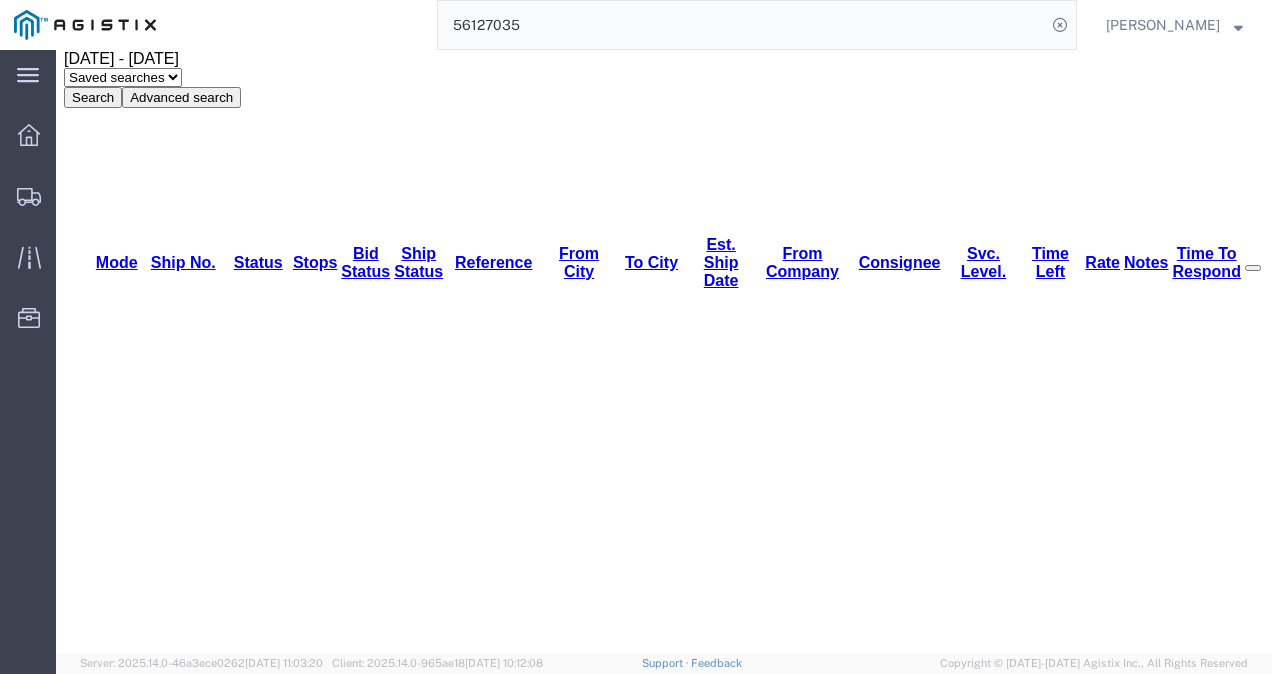 scroll, scrollTop: 200, scrollLeft: 0, axis: vertical 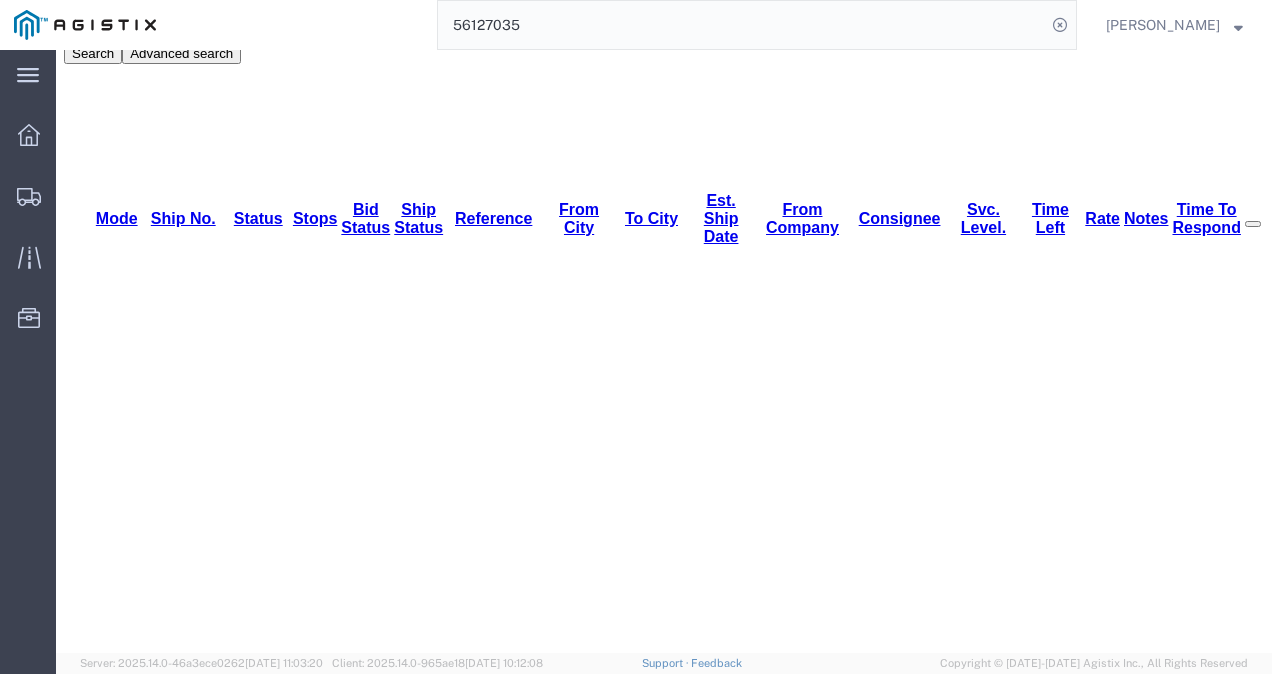 click on "56127422" at bounding box center [161, 4236] 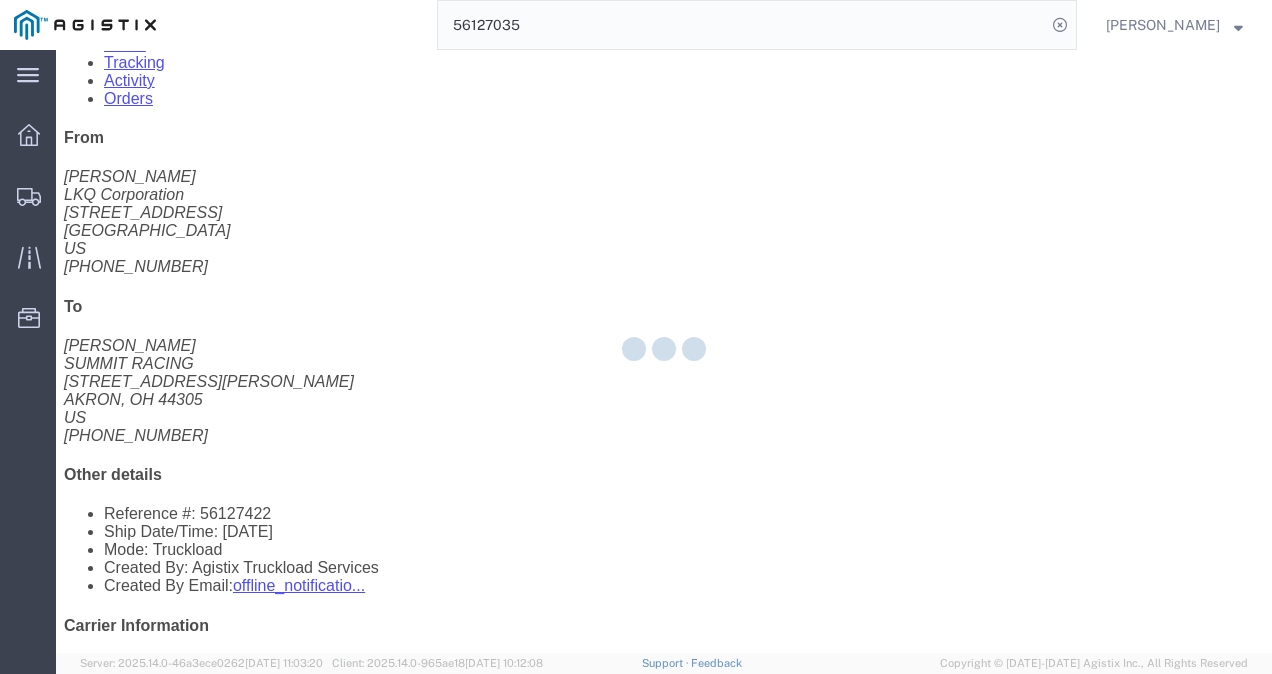 scroll, scrollTop: 0, scrollLeft: 0, axis: both 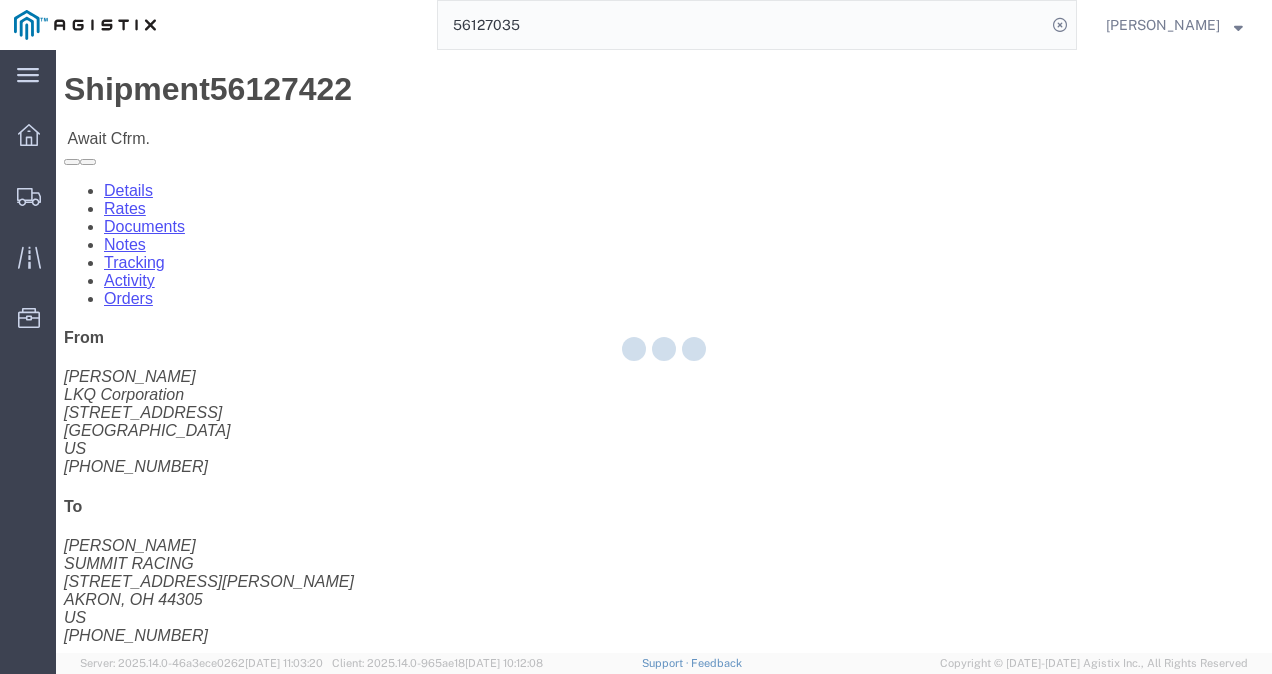 click on "Ship From LKQ Corporation ([PERSON_NAME]) 1882 [STREET_ADDRESS] [PHONE_NUMBER] Ship To
SUMMIT RACING ([PERSON_NAME]) [STREET_ADDRESS][PERSON_NAME] 330-630-0270 ext. 7241
Pickup & Delivery Dates
[DATE]  13:00
-
[DATE]  15:00  [DATE]  09:00 Edit Date and Time
Pickup Date:
Pickup Start Date Pickup Start Time Pickup Open Date and Time [DATE] 1:00 PM Pickup Close Date Pickup Close Time
Pickup Close Date and Time
[DATE] 3:00 PM
Delivery by Date
Delivery Start Date Delivery Start Time
Deliver Open Date and Time
[DATE] 9:00 AM Deliver Close Date Deliver Close Time
Deliver Close Date and Time
Notify carrier of changes
Cancel
Save
Open Time 1:00 PM Cancel Apply   Close Time 3:00 PM" 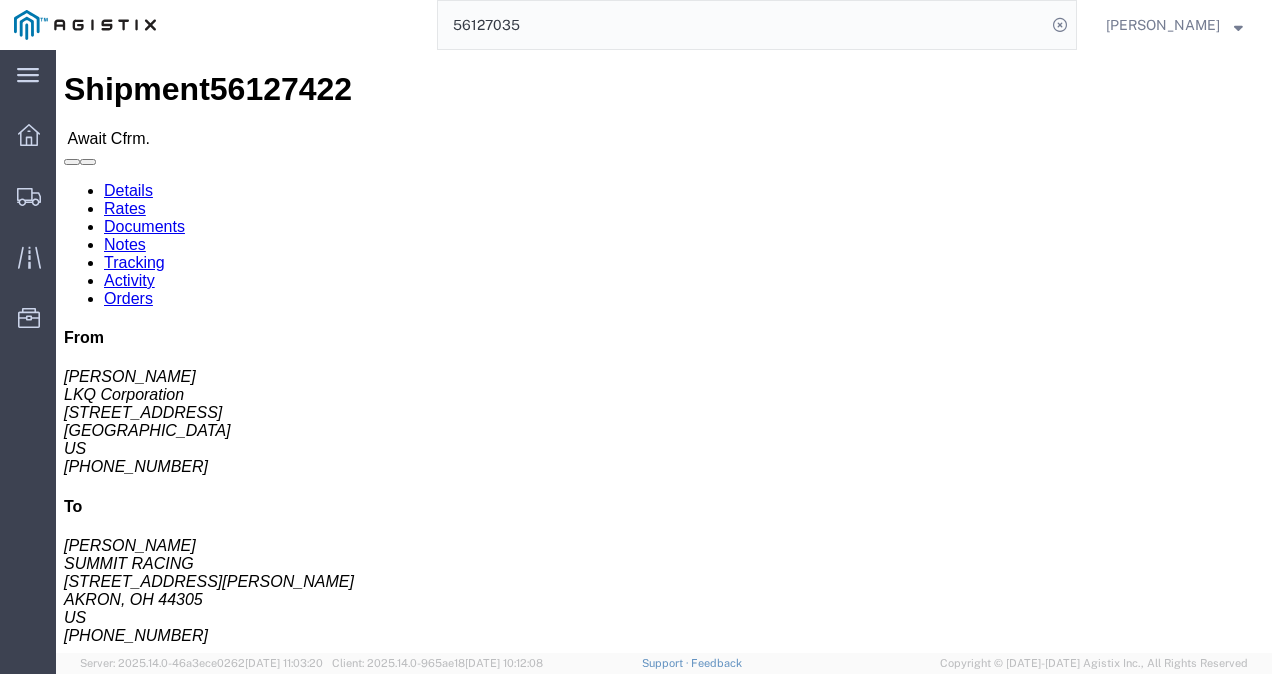 drag, startPoint x: 156, startPoint y: 74, endPoint x: 250, endPoint y: 207, distance: 162.86497 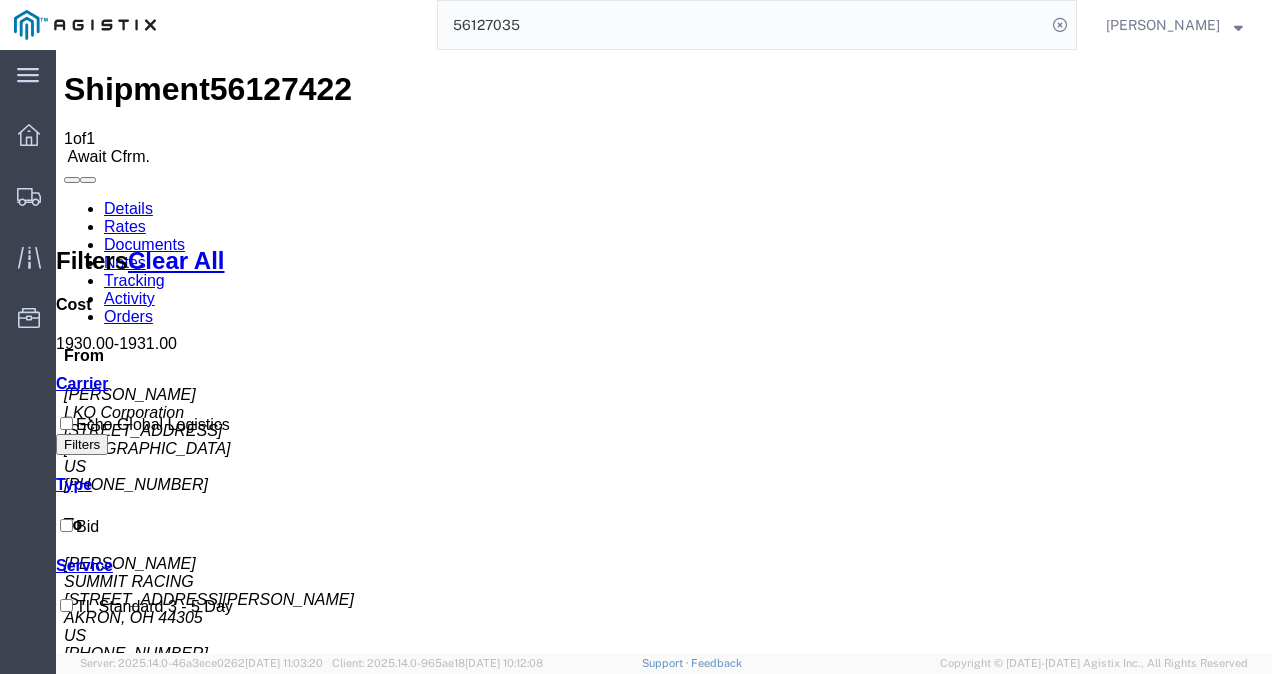 click on "Shipment  56127422 1
of
1   Await Cfrm. Details Rates Documents Notes Tracking Activity Orders From [PERSON_NAME] LKQ Corporation [STREET_ADDRESS] [PHONE_NUMBER] To [PERSON_NAME] SUMMIT RACING [STREET_ADDRESS][PERSON_NAME] [PHONE_NUMBER] Other details Reference #: 56127422 Ship Date/Time: [DATE] Mode: Truckload Created By: Agistix Truckload Services Created By Email:
offline_notificatio...
Carrier Information Tracking No:  Contact Name:  Contact Phone:  Service Level: TL Standard 3 - 5 Day Carrier: Echo Global Logistics Transit status:  Please fix the following errors Rates Filter Filters Clear All Cost 1930.00  -
1931.00 Transit Days Carrier   Echo Global Logistics Filters Type   Bid Service   TL Standard 3 - 5 Day Search: Carrier Service Estimated Transit Transit Days Type Cost Confirm Echo Global Logistics TL Standard 3 - 5 Day 3-5 Day Economy Bid 1,930.00 USD
Confirm
To" at bounding box center [664, 937] 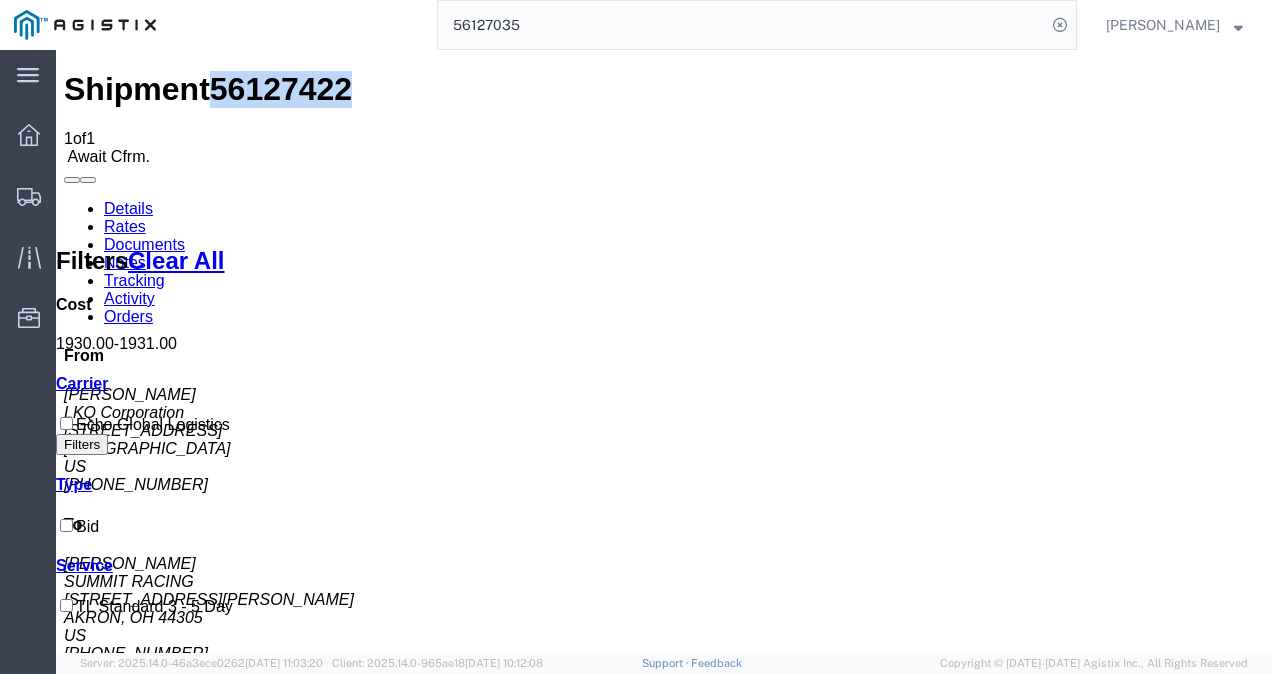 click on "56127422" at bounding box center (281, 89) 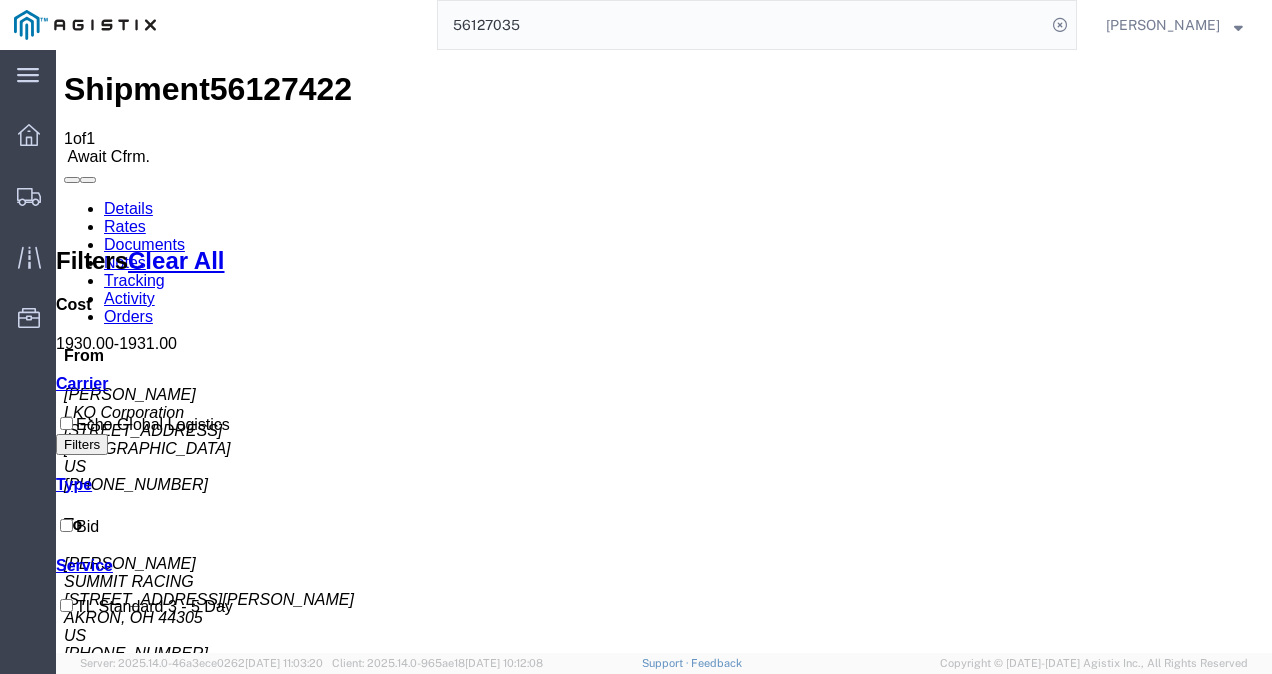 click on "Shipment  56127422 1
of
1   Await Cfrm. Details Rates Documents Notes Tracking Activity Orders From [PERSON_NAME] LKQ Corporation [STREET_ADDRESS] [PHONE_NUMBER] To [PERSON_NAME] SUMMIT RACING [STREET_ADDRESS][PERSON_NAME] [PHONE_NUMBER] Other details Reference #: 56127422 Ship Date/Time: [DATE] Mode: Truckload Created By: Agistix Truckload Services Created By Email:
offline_notificatio...
Carrier Information Tracking No:  Contact Name:  Contact Phone:  Service Level: TL Standard 3 - 5 Day Carrier: Echo Global Logistics Transit status:  Please fix the following errors Rates Filter Filters Clear All Cost 1930.00  -
1931.00 Transit Days Carrier   Echo Global Logistics Filters Type   Bid Service   TL Standard 3 - 5 Day Search: Carrier Service Estimated Transit Transit Days Type Cost Confirm Echo Global Logistics TL Standard 3 - 5 Day 3-5 Day Economy Bid 1,930.00 USD
Confirm
To" at bounding box center (664, 937) 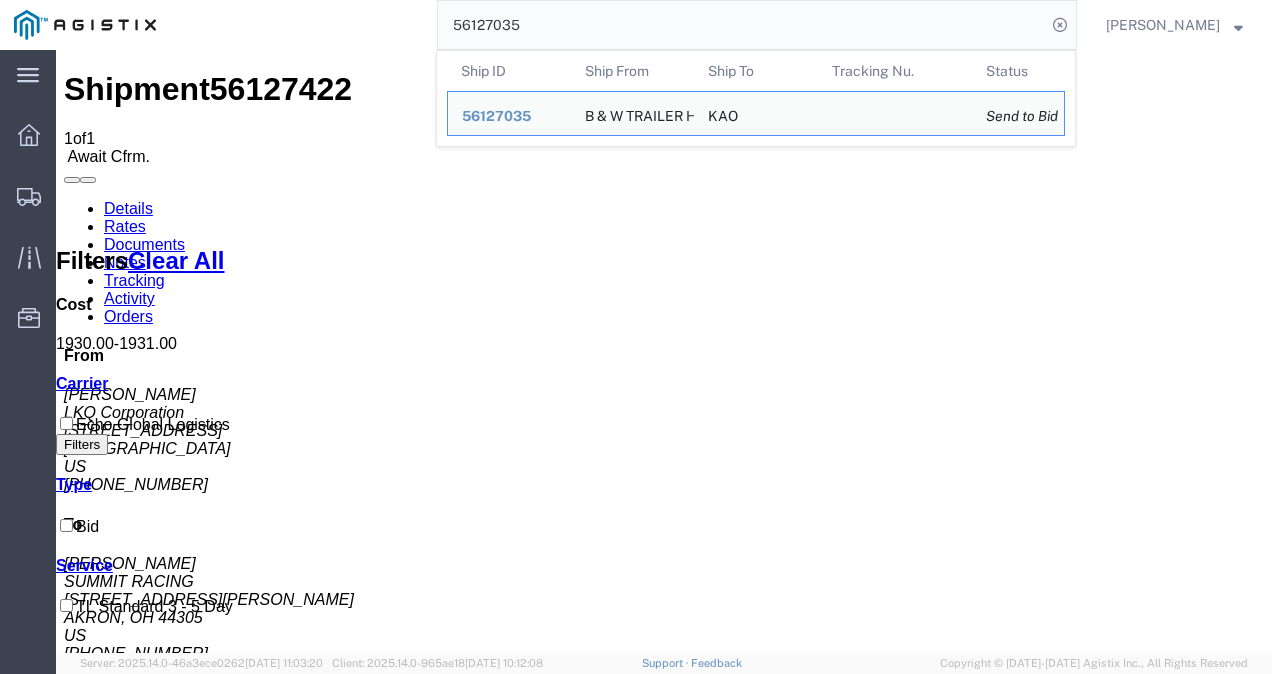 click on "56127035" 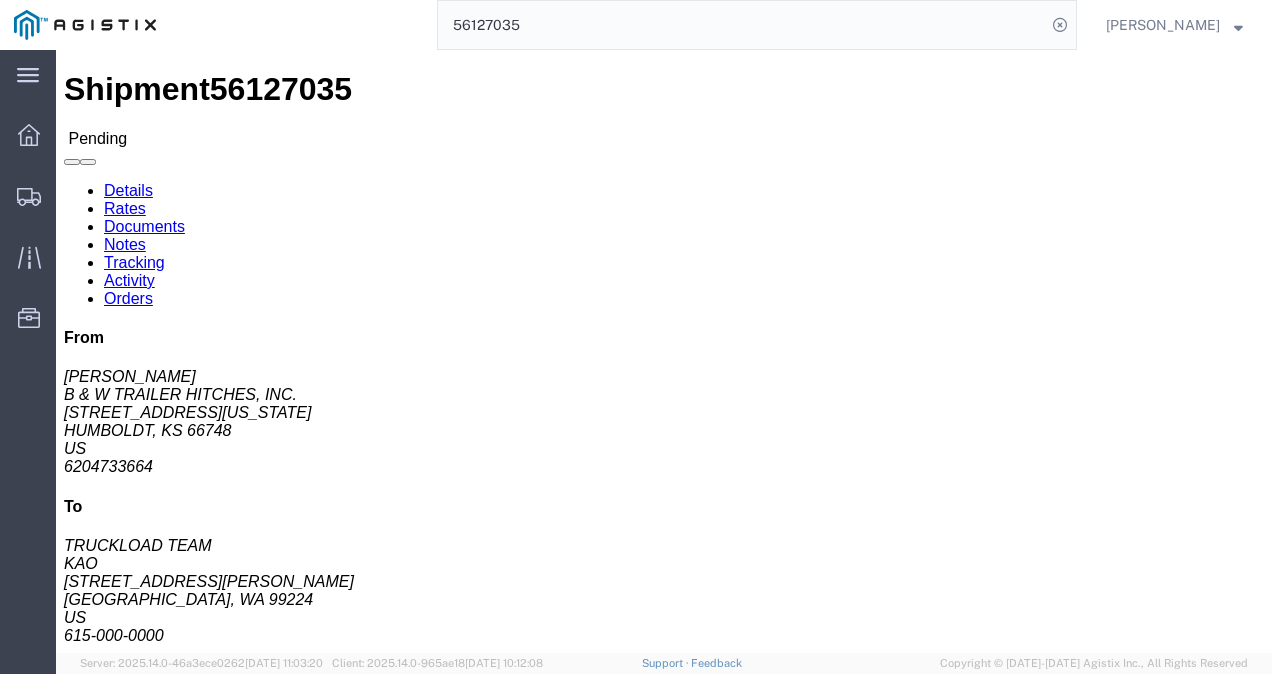 click on "Shipment Detail
Ship From B & W TRAILER HITCHES, INC. ([PERSON_NAME]) [STREET_ADDRESS][US_STATE] 6204733664 [EMAIL_ADDRESS][DOMAIN_NAME] Ship To
KAO (TRUCKLOAD TEAM) 8438 [STREET_ADDRESS][PERSON_NAME] 615-000-0000 [EMAIL_ADDRESS][DOMAIN_NAME]
Pickup & Delivery Dates
[DATE]  07:30
-
[DATE]  22:00  [DATE]  04:30 Edit Date and Time
Pickup Date:
Pickup Start Date Pickup Start Time Pickup Open Date and Time [DATE] 7:30 AM Pickup Close Date Pickup Close Time
Pickup Close Date and Time
[DATE] 10:00 PM
Delivery by Date
Delivery Start Date Delivery Start Time
Deliver Open Date and Time
[DATE] 4:30 AM Deliver Close Date Deliver Close Time
Deliver Close Date and Time
Notify carrier of changes
Cancel
Save
7:30 AM" 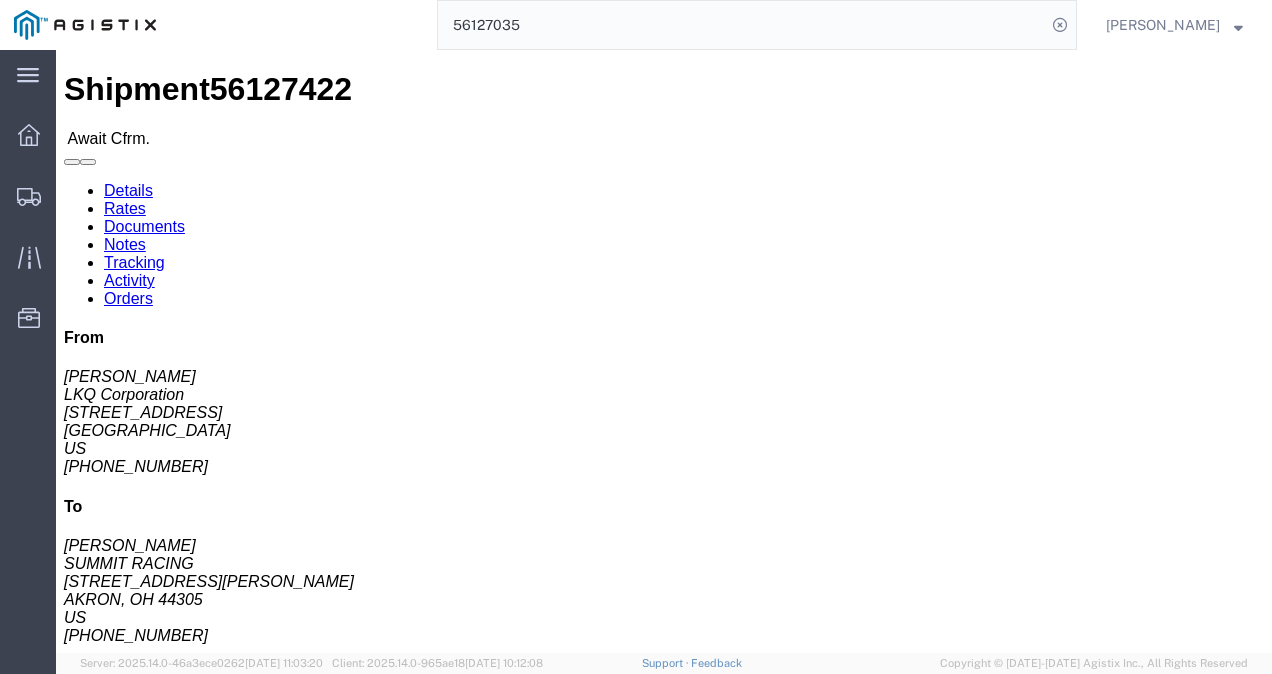 click on "Shipment Detail
Ship From LKQ Corporation ([PERSON_NAME]) 1882 [STREET_ADDRESS] [PHONE_NUMBER] Ship To
SUMMIT RACING ([PERSON_NAME]) [STREET_ADDRESS][PERSON_NAME] 330-630-0270 ext. 7241
Pickup & Delivery Dates
[DATE]  13:00
-
[DATE]  15:00  [DATE]  09:00 Edit Date and Time
Pickup Date:
Pickup Start Date Pickup Start Time Pickup Open Date and Time [DATE] 1:00 PM Pickup Close Date Pickup Close Time
Pickup Close Date and Time
[DATE] 3:00 PM
Delivery by Date
Delivery Start Date Delivery Start Time
Deliver Open Date and Time
[DATE] 9:00 AM Deliver Close Date Deliver Close Time
Deliver Close Date and Time
Notify carrier of changes
Cancel
Save
Open Time 1:00 PM Cancel Apply" 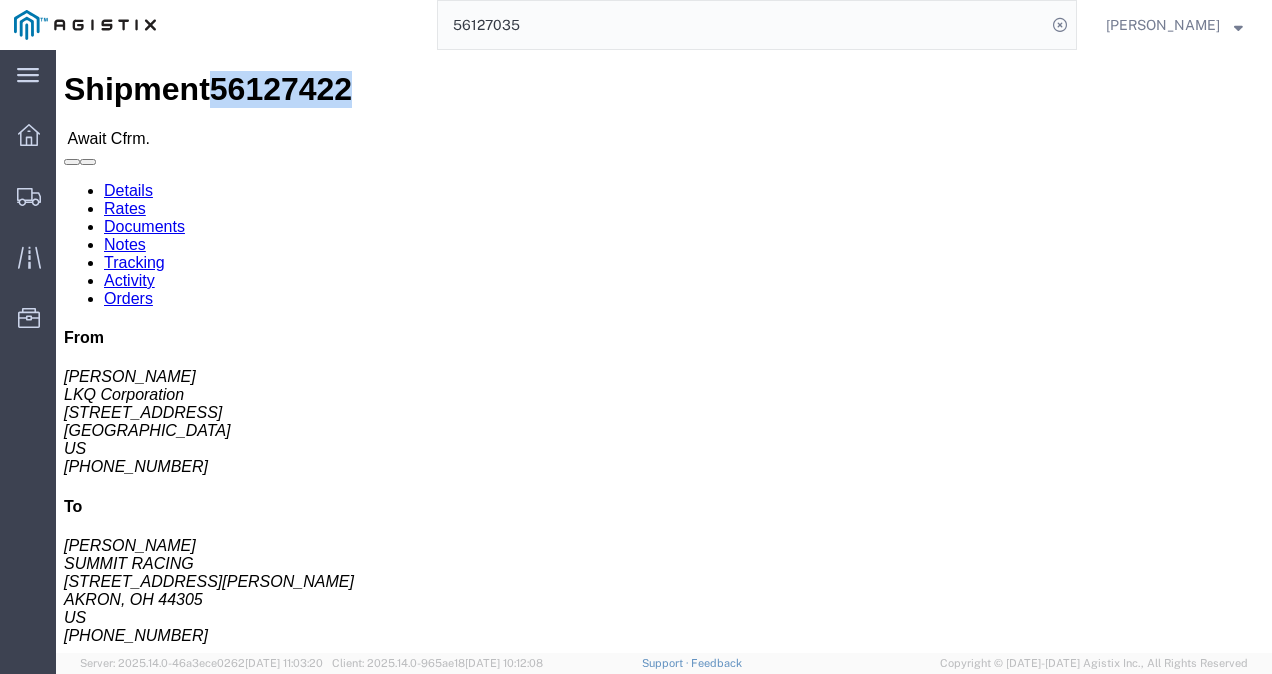 click on "56127422" 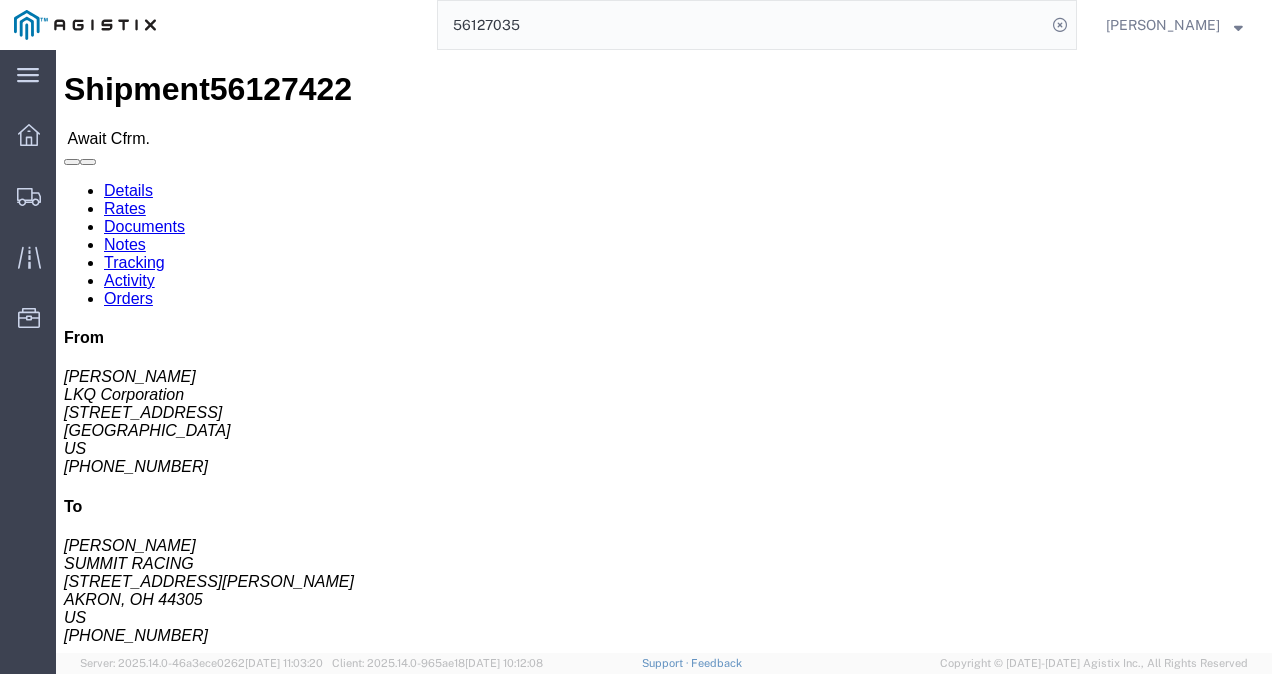 drag, startPoint x: 805, startPoint y: 386, endPoint x: 802, endPoint y: 425, distance: 39.115215 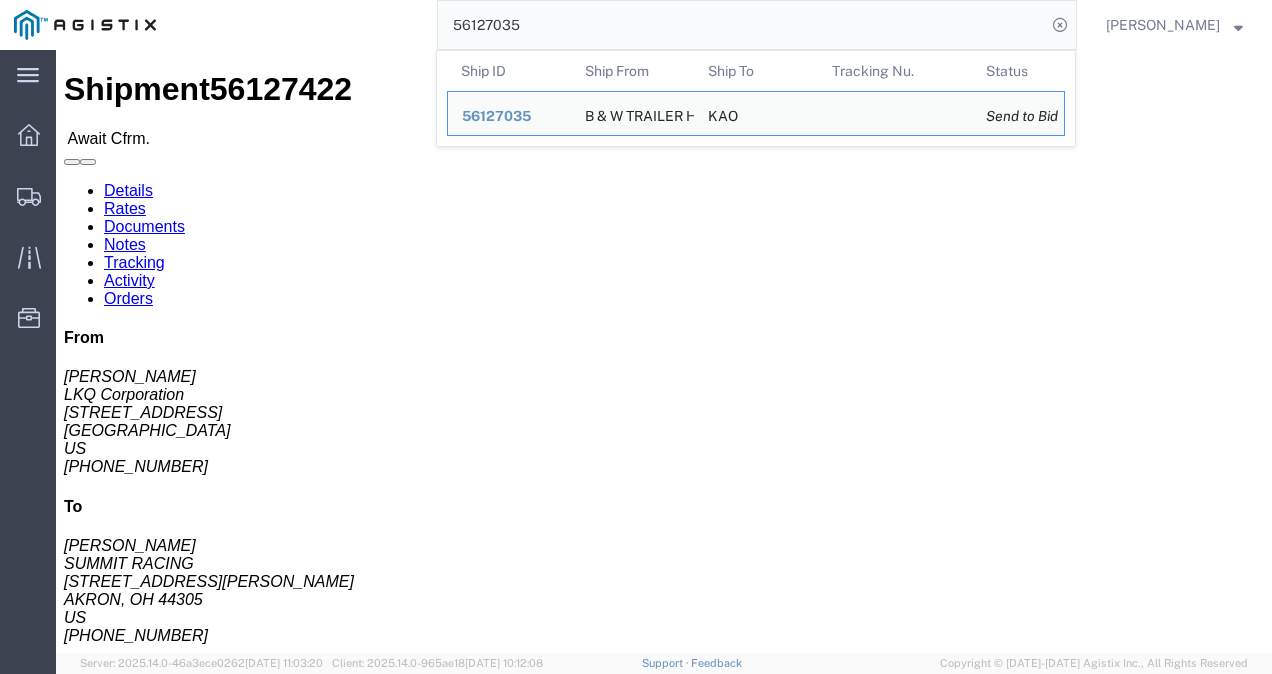 click on "56127035" 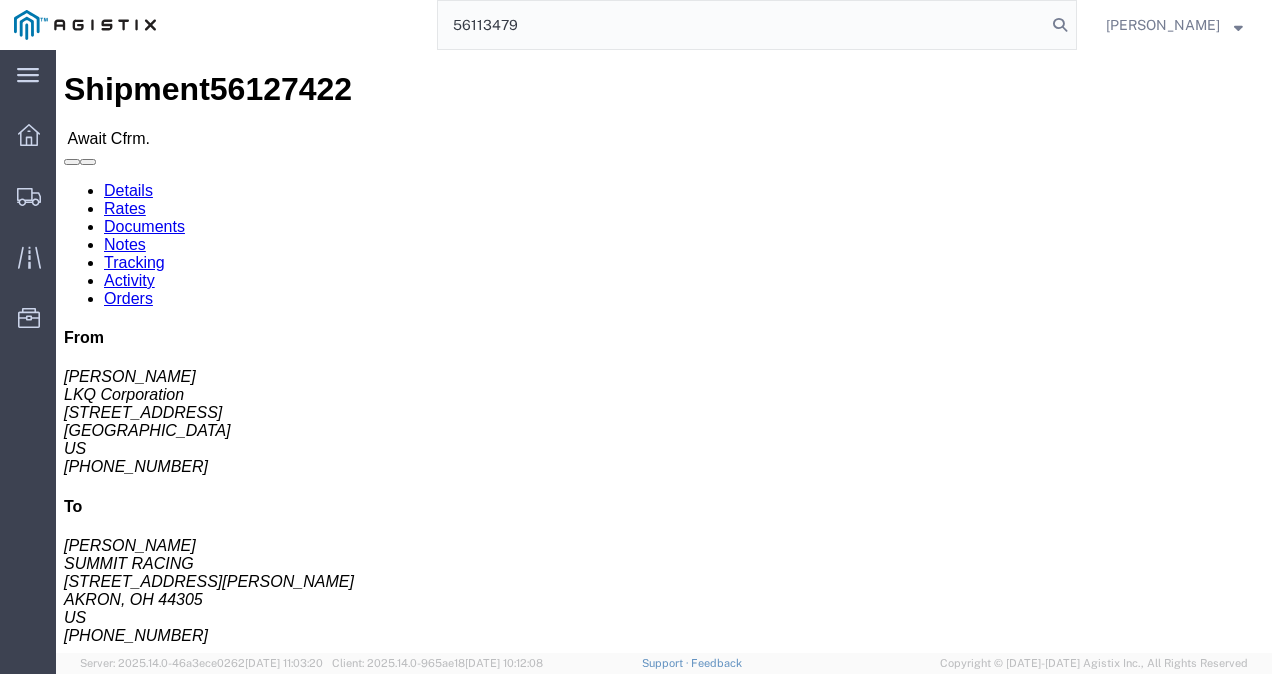 type on "56113479" 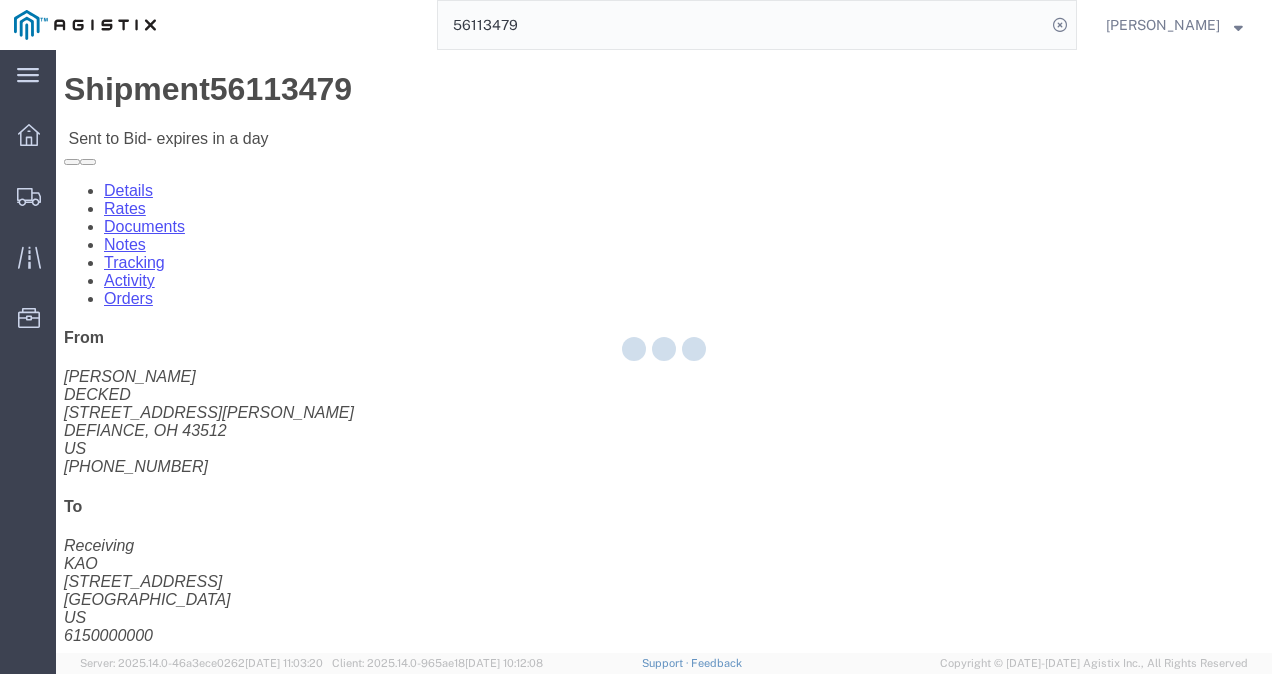 click on "Ship From DECKED ([PERSON_NAME]) [STREET_ADDRESS][PERSON_NAME] [PHONE_NUMBER] [EMAIL_ADDRESS][DOMAIN_NAME] Ship To
KAO (Receiving) 8404 [STREET_ADDRESS]
Pickup & Delivery Dates
[DATE]  07:00
-
[DATE]  15:30  [DATE]  07:00 Edit Date and Time
Pickup Date:
Pickup Start Date Pickup Start Time Pickup Open Date and Time Pickup Close Date Pickup Close Time
Pickup Close Date and Time
Delivery by Date
Delivery Start Date Delivery Start Time
Deliver Open Date and Time
Deliver Close Date Deliver Close Time
Deliver Close Date and Time
Notify carrier of changes
Cancel
Save
References
Bill Of Lading: 482989 Purchase Order: 2211440 Customer Ref: 56113479 Edit References Select Airline" 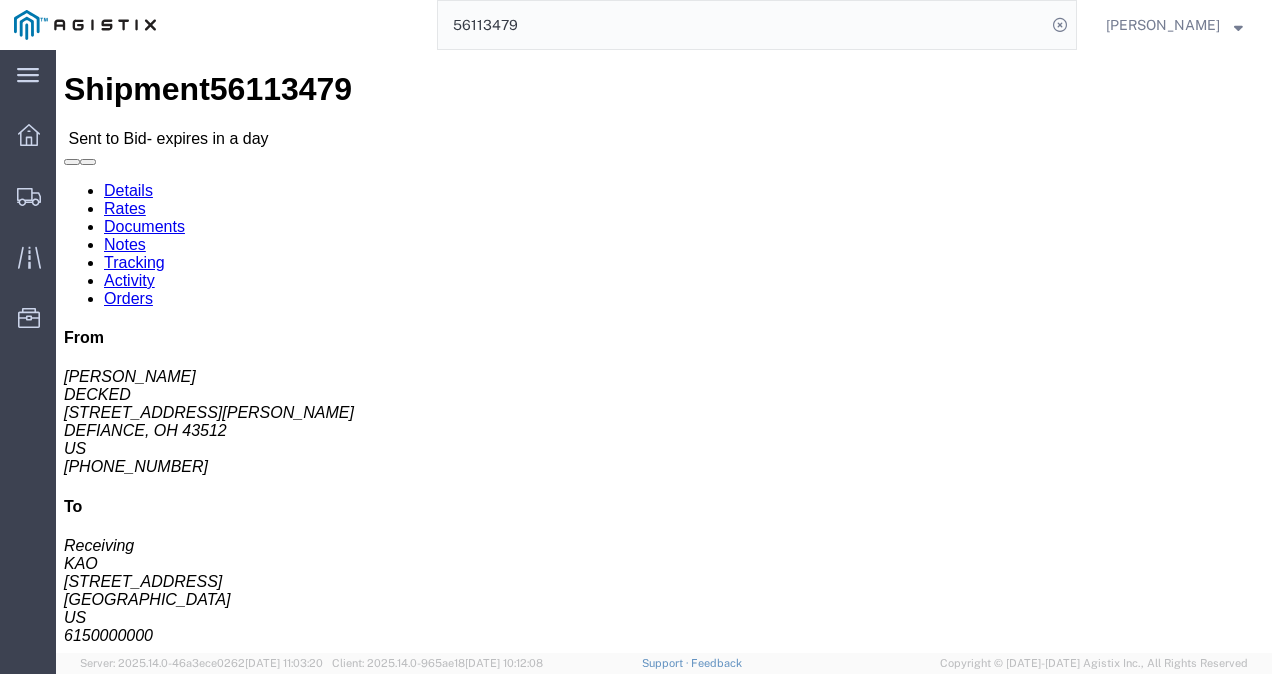 click on "Rates" 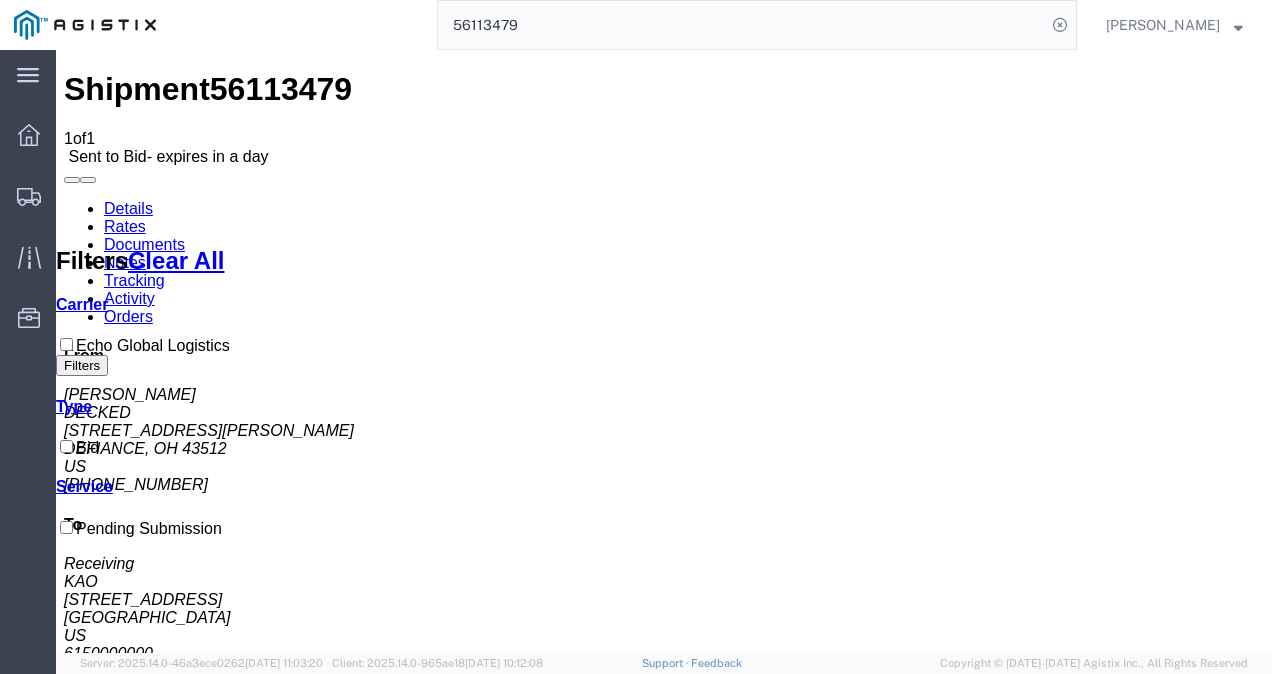 click on "Shipment  56113479 1
of
1   Sent to Bid  - expires in a day Details Rates Documents Notes Tracking Activity Orders From [PERSON_NAME] DECKED [STREET_ADDRESS][PERSON_NAME] [PHONE_NUMBER] To Receiving KAO [STREET_ADDRESS] Other details Reference #: 482989 Ship Date/Time: [DATE] Mode: Truckload Created By: Agistix Truckload Services Created By Email:
offline_notificatio...
Carrier Information Tracking No:  Contact Name:  Contact Phone:  Service Level:  Carrier: N/A Transit status:  Please fix the following errors Rates Filter Filters Clear All Cost  -
Transit Days Carrier   Echo Global Logistics Filters Type   Bid Service   Pending Submission Search: Carrier Service Estimated Transit Transit Days Type Cost Confirm Echo Global Logistics Pending Submission Bid
No Bid
Showing 1 to 1 of 1 entries Please fix the following errors To" at bounding box center [664, 927] 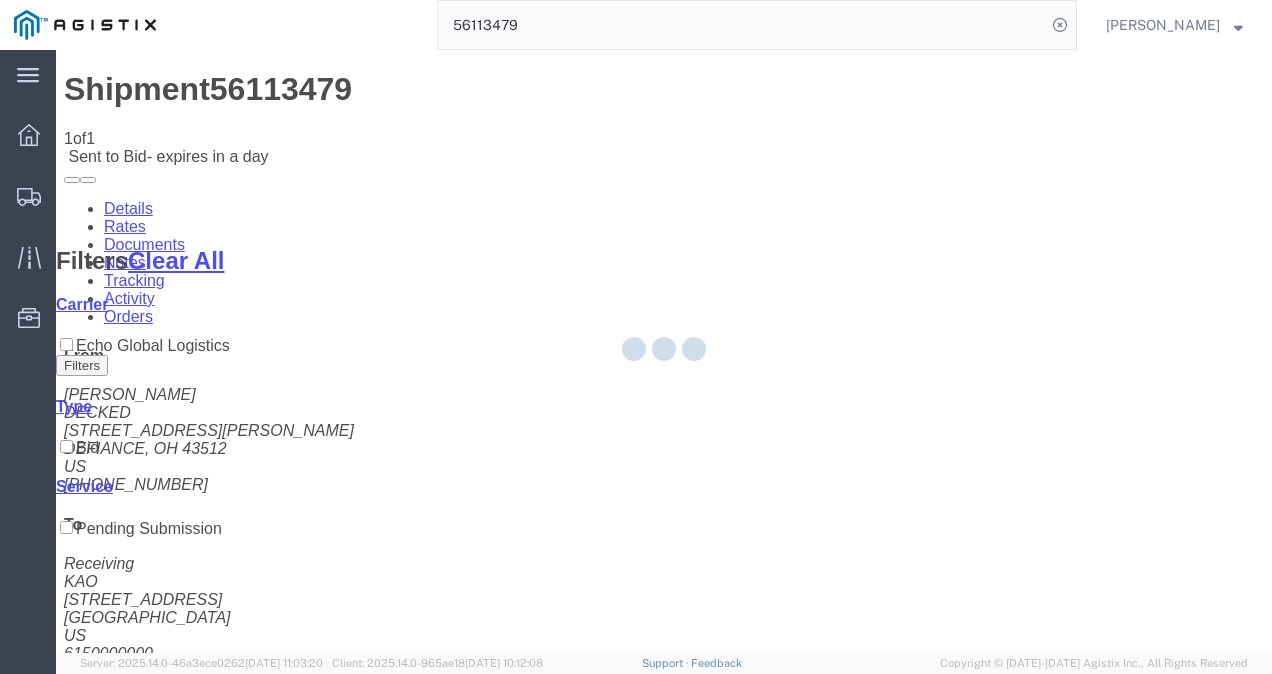 drag, startPoint x: 573, startPoint y: 525, endPoint x: 587, endPoint y: 551, distance: 29.529646 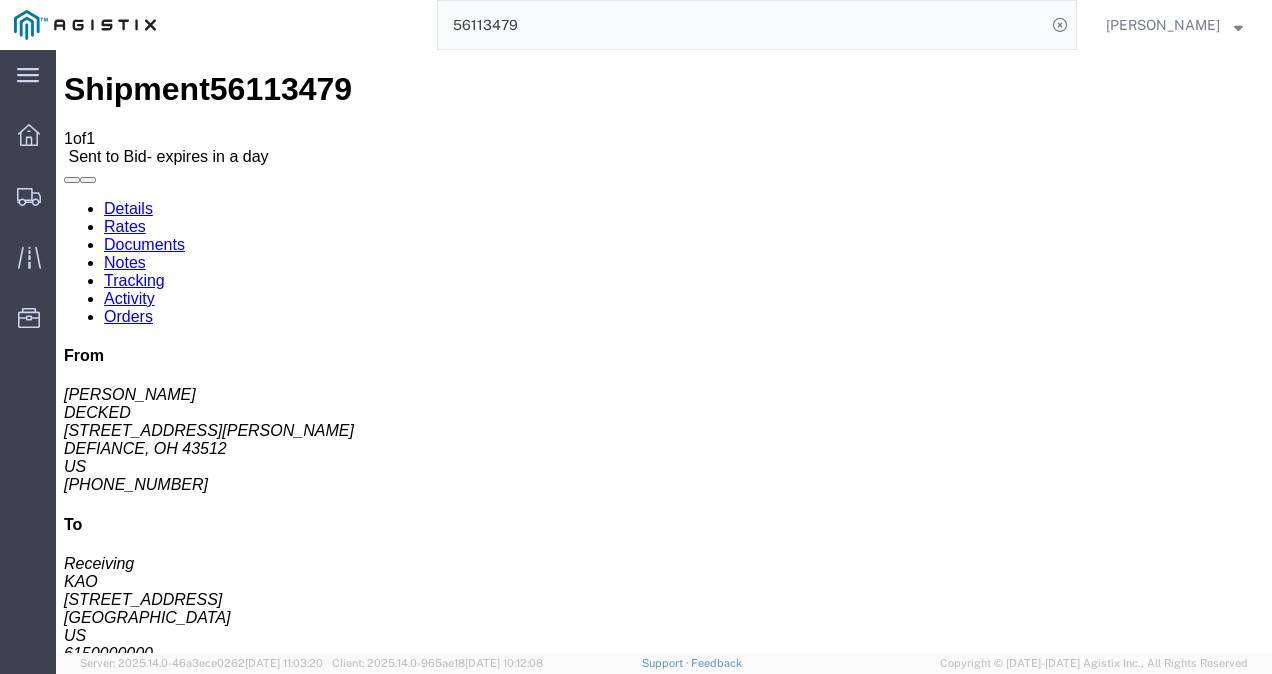 click on "Routing & Vehicle Information" 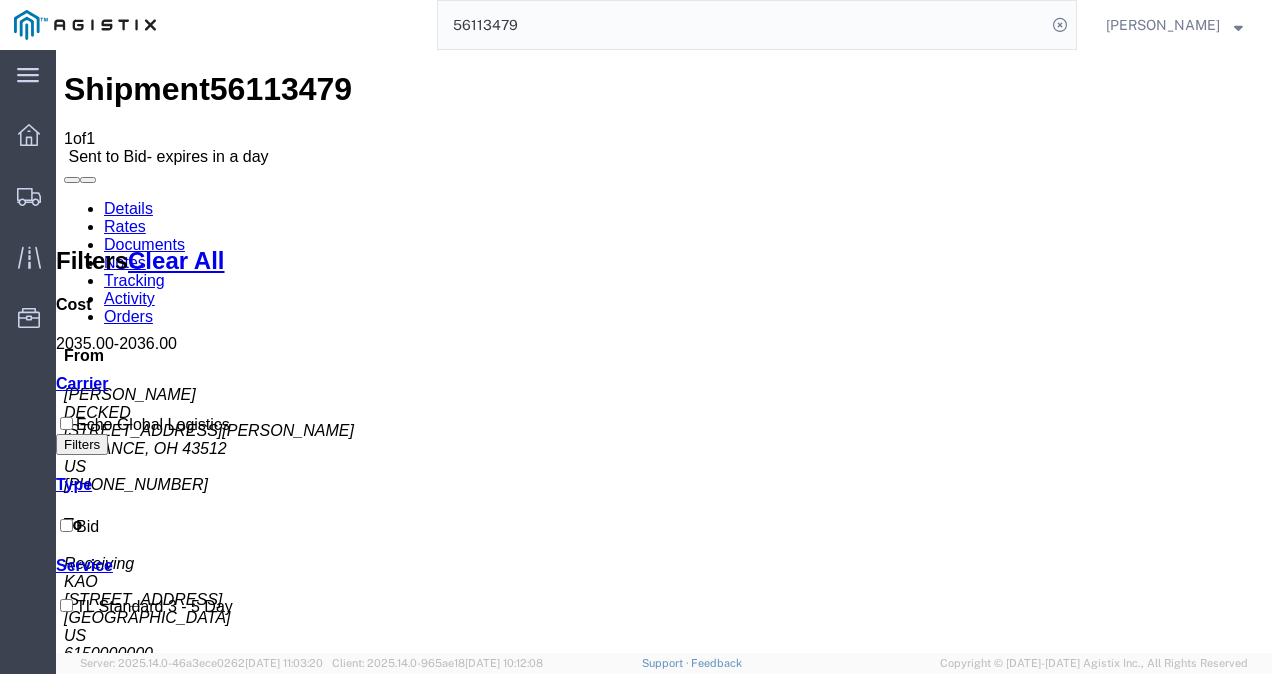 click on "Details" at bounding box center (128, 208) 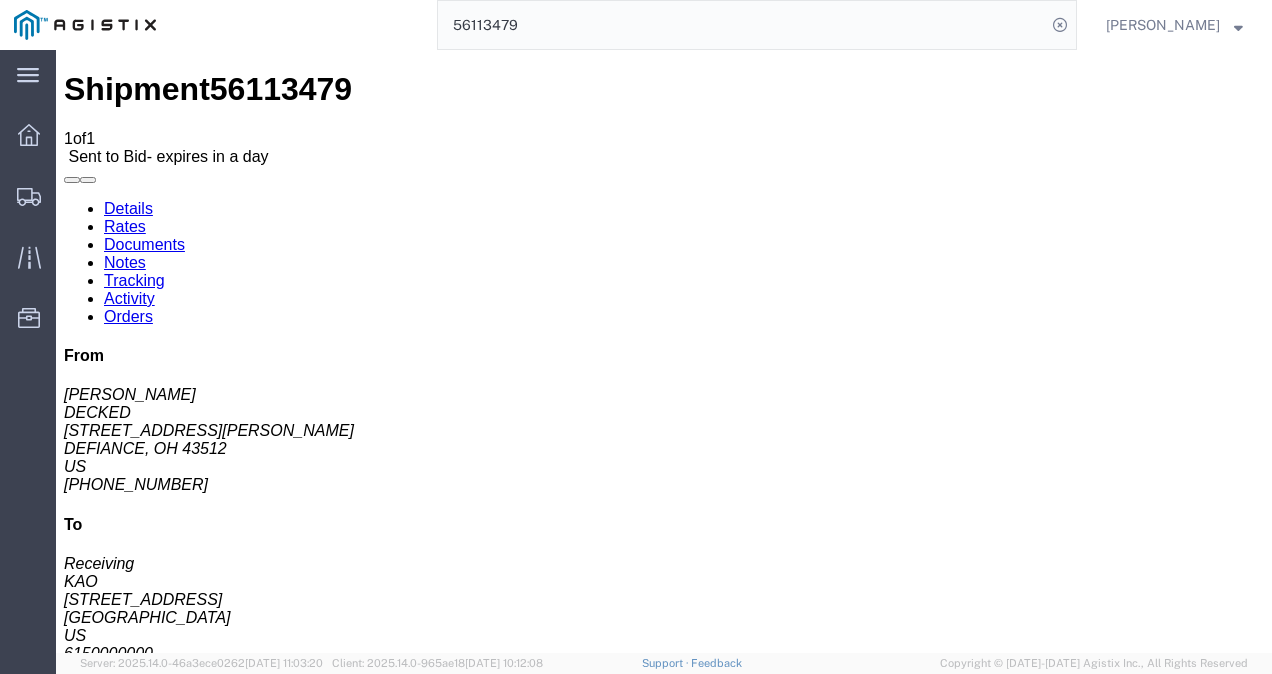 click on "Enter / Modify Bid" 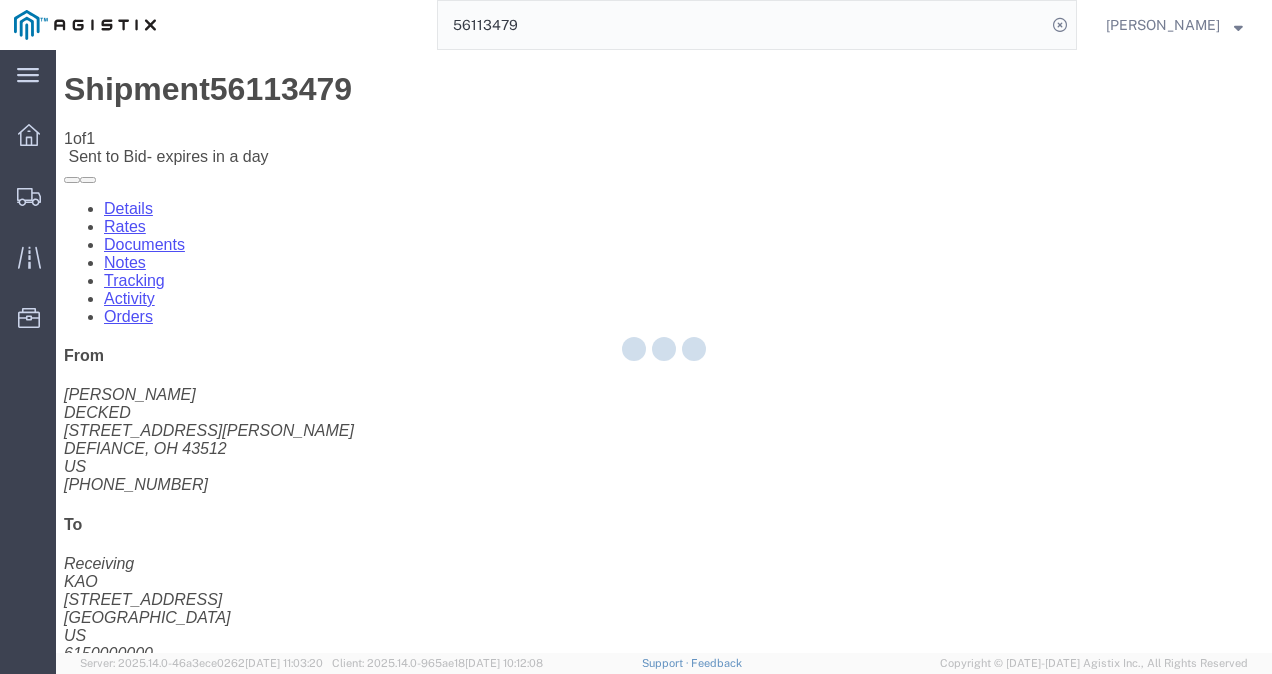 select on "4622" 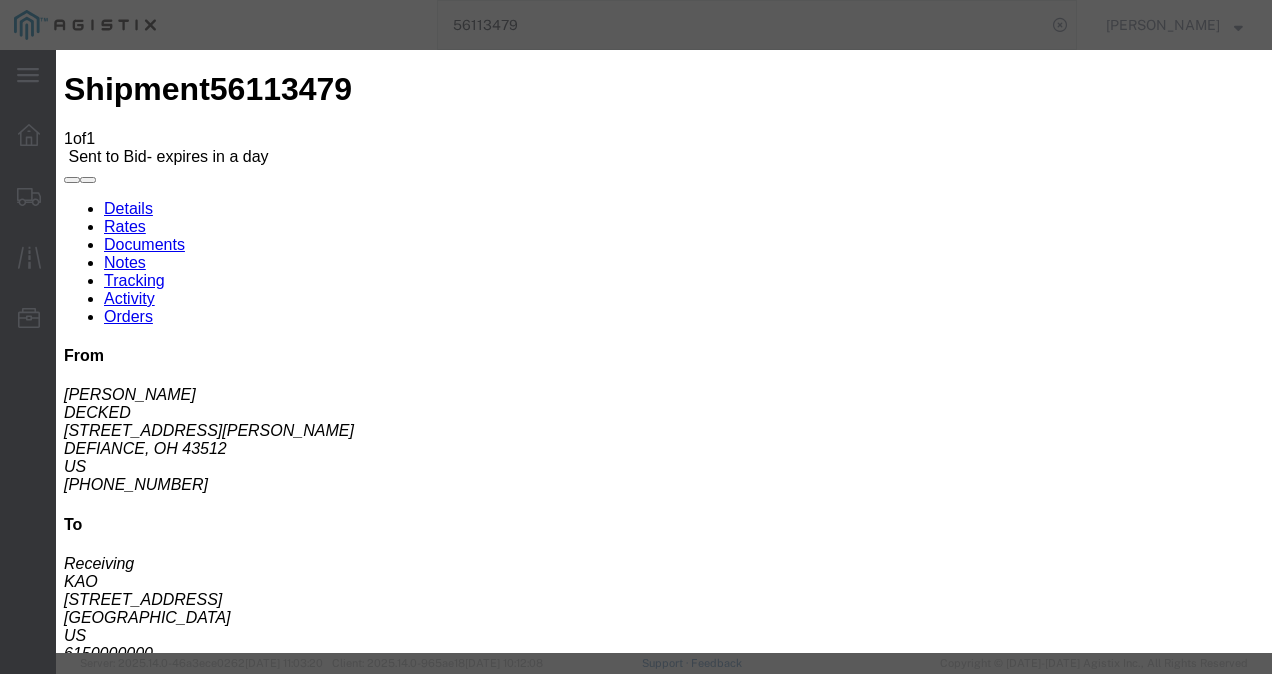 click on "ks_ga -
Echo Global Logistics -
TL Standard 3 - 5 Day" 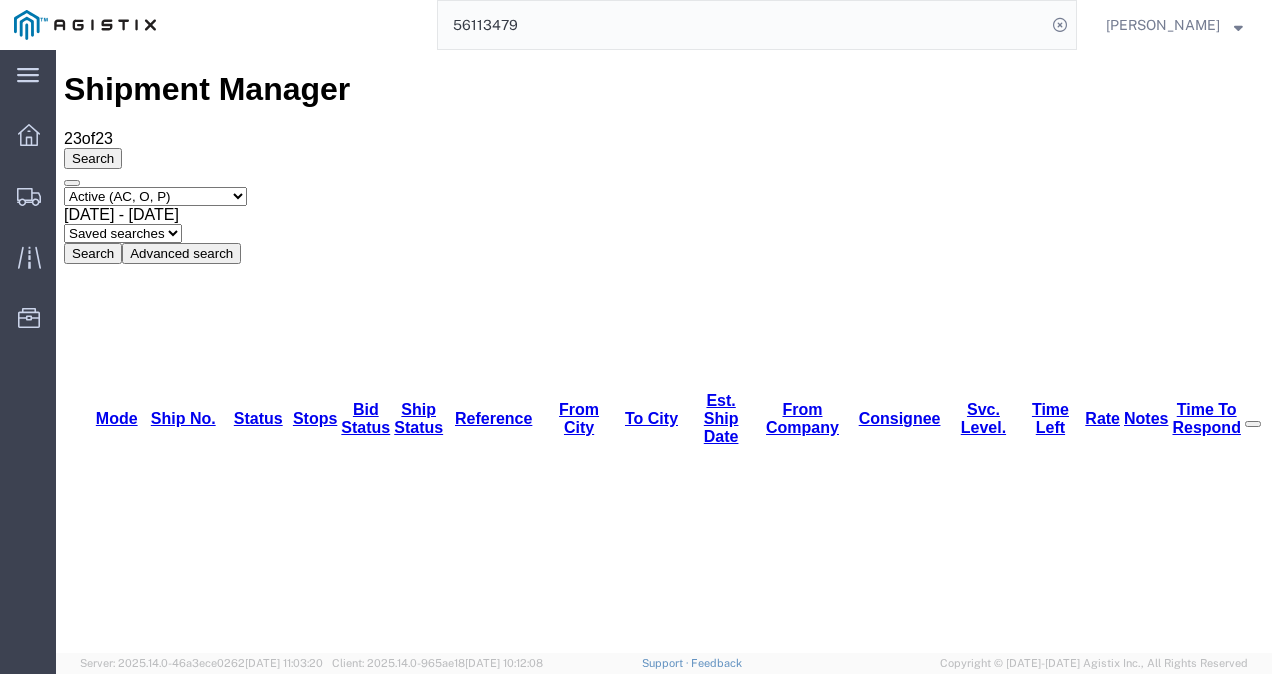 click on "Select status
Active (AC, O, P) All Approved Awaiting Confirmation (AC) Booked Canceled Closed Delivered Denied Expired Ignored Lost On Hold Open (O) Partial Delivery Pending (P) Shipped Withdrawn [DATE] - [DATE] Saved searches ALL Truckload Open Truckload Search
Advanced search" at bounding box center (664, 225) 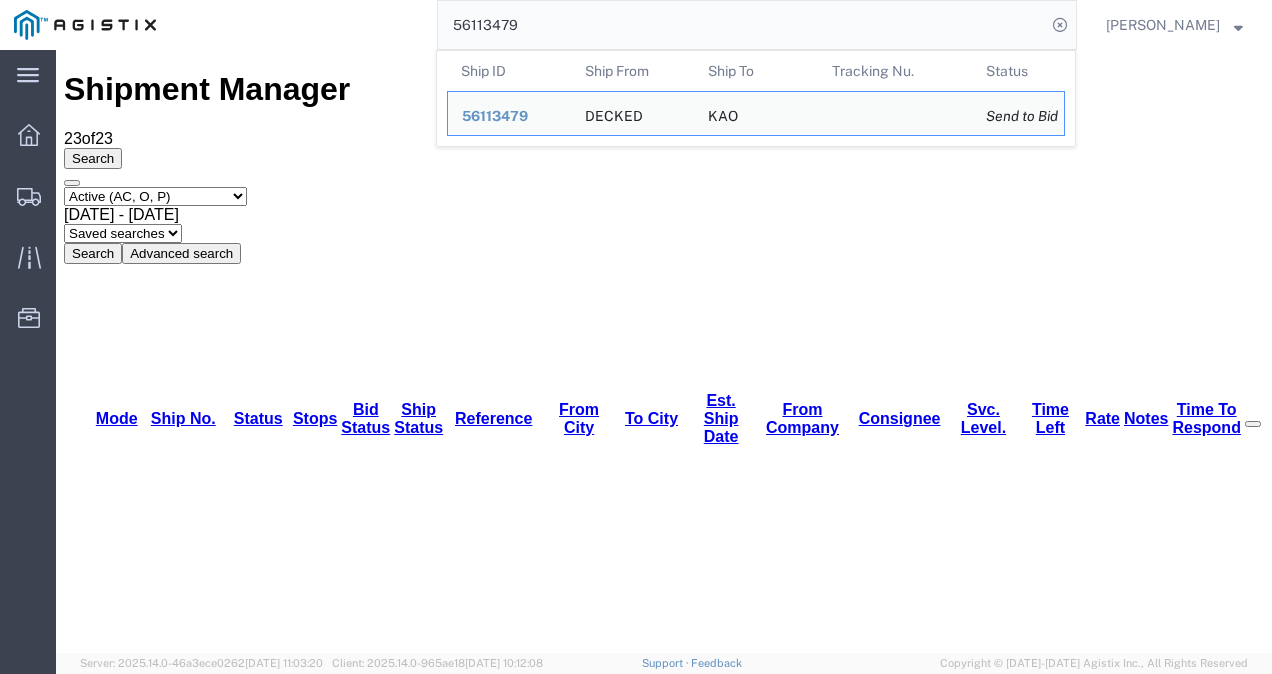 click on "56113479" 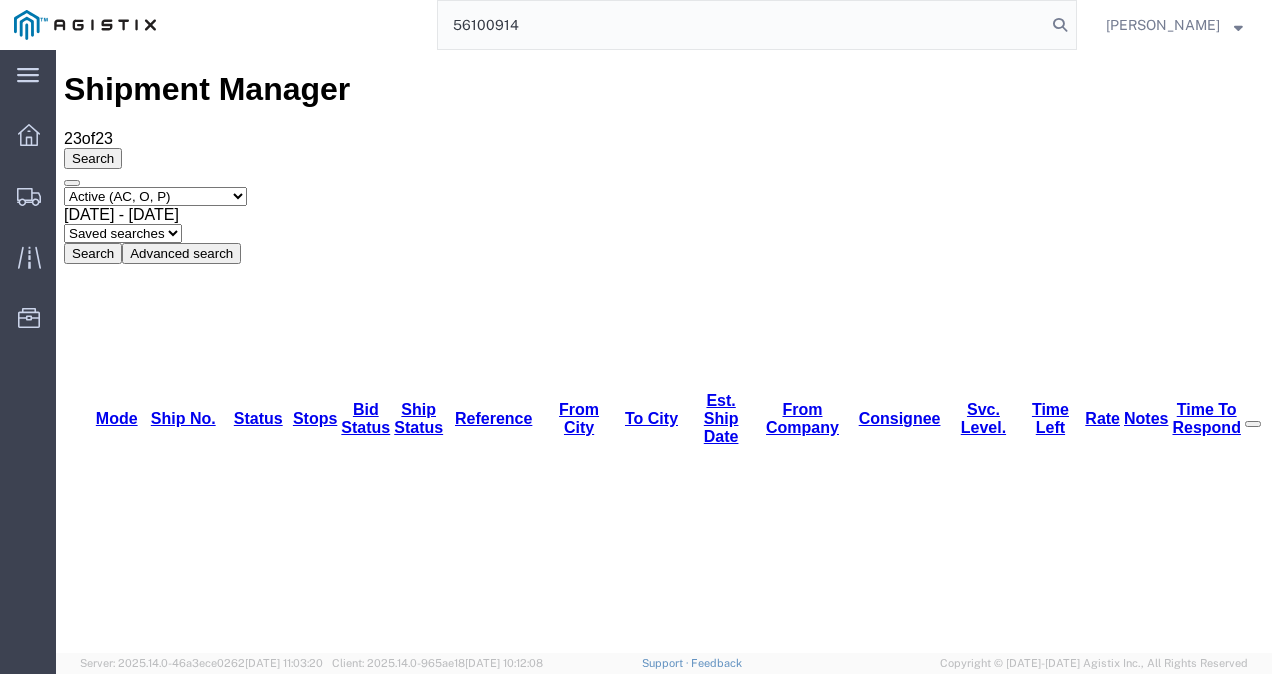 type on "56100914" 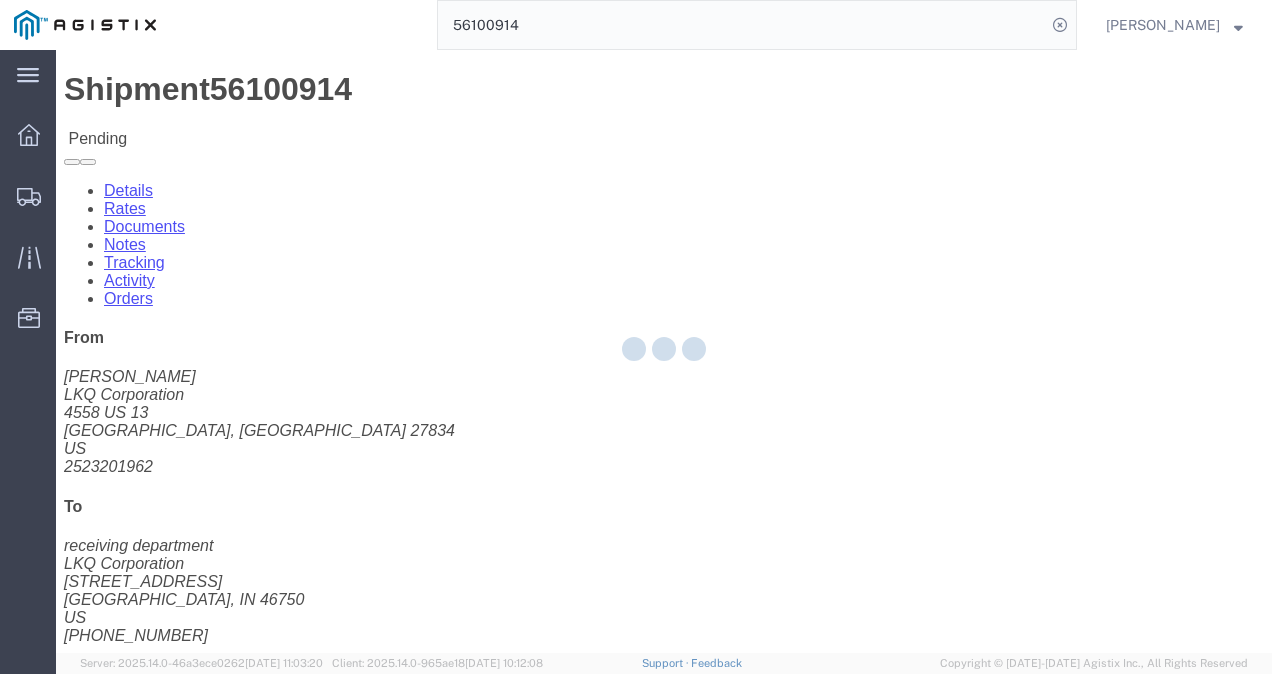 click 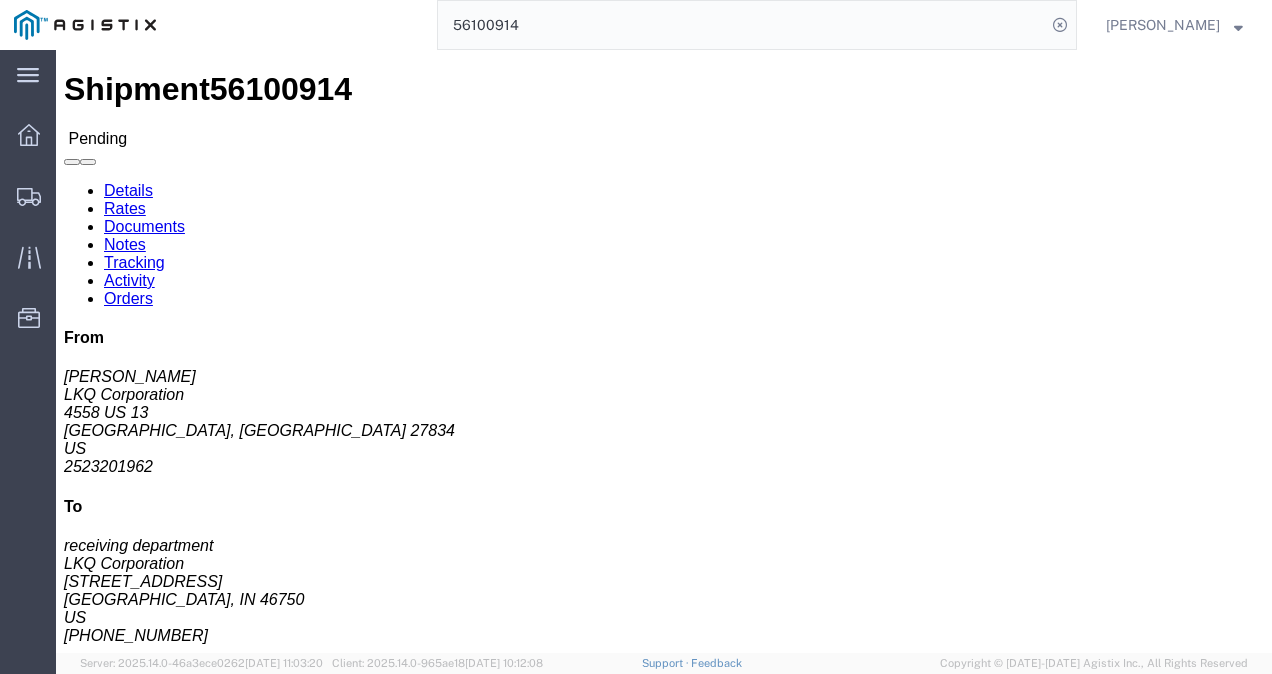click on "Rates" 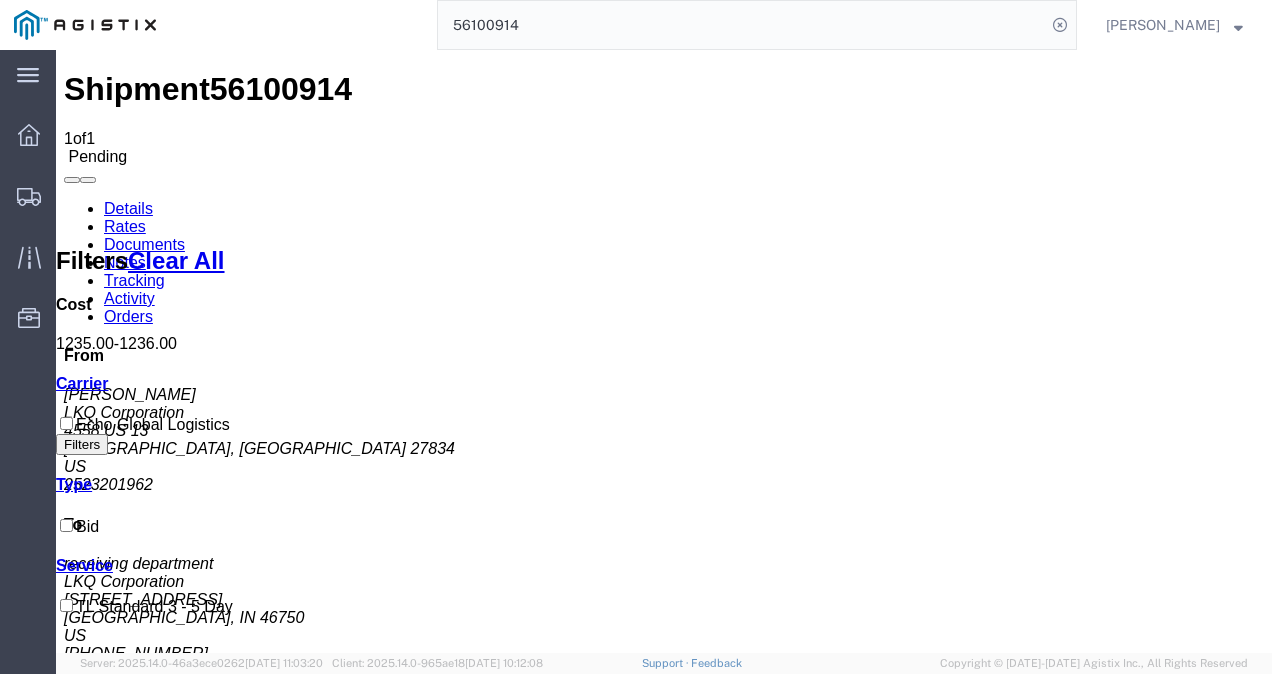 click on "Shipment  56100914 1
of
1   Pending Details Rates Documents Notes Tracking Activity Orders From [PERSON_NAME] LKQ Corporation [STREET_ADDRESS] US 2523201962 To receiving department LKQ Corporation [STREET_ADDRESS][PERSON_NAME] [PHONE_NUMBER] Other details Reference #: 56100914 Ship Date/Time: [DATE] Mode: Truckload Created By: Agistix Truckload Services Created By Email:
offline_notificatio...
Carrier Information Tracking No:  Contact Name:  Contact Phone:  Service Level:  Carrier: N/A Transit status:  Please fix the following errors Rates Filter Filters Clear All Cost 1235.00  -
1236.00 Transit Days Carrier   Echo Global Logistics Filters Type   Bid Service   TL Standard 3 - 5 Day Search: Carrier Service Estimated Transit Transit Days Type Cost Confirm Echo Global Logistics TL Standard 3 - 5 Day 3-5 Day Economy Bid 1,235.00 USD Showing 1 to 1 of 1 entries Please fix the following errors To" at bounding box center (664, 927) 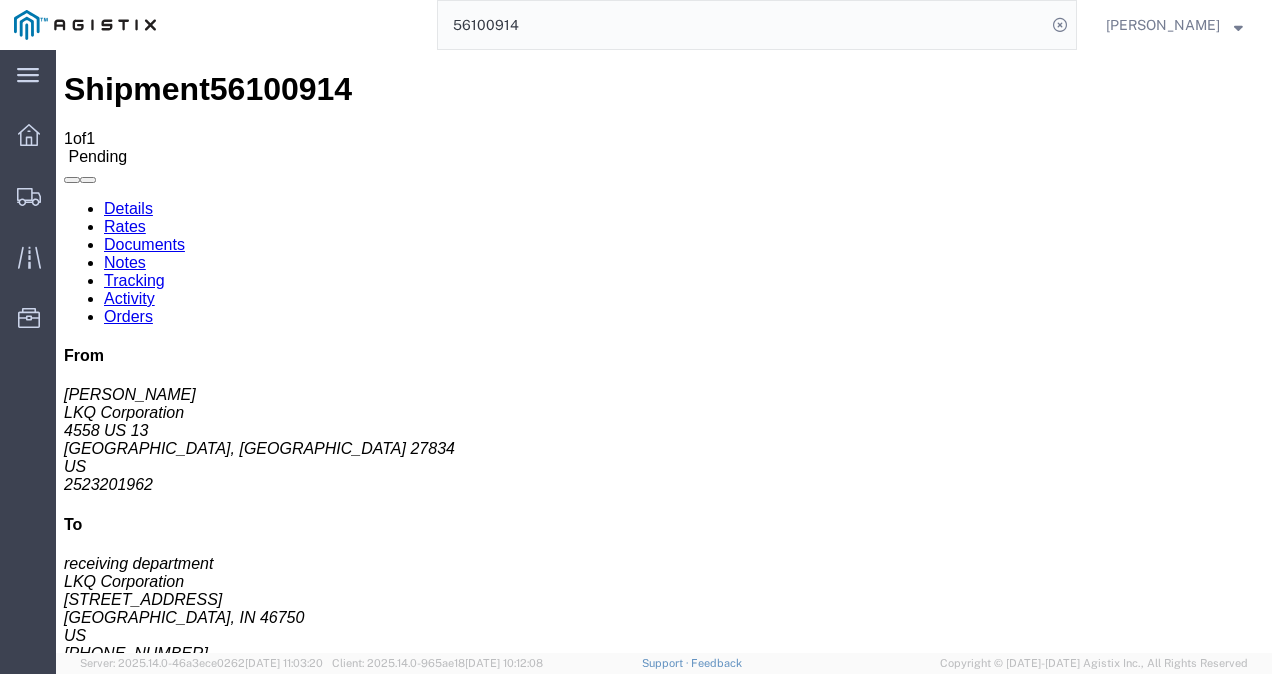 click on "Leg 1 - Truckload
Vehicle 1: Standard Dry Van (53 Feet) Number of trucks: 1" 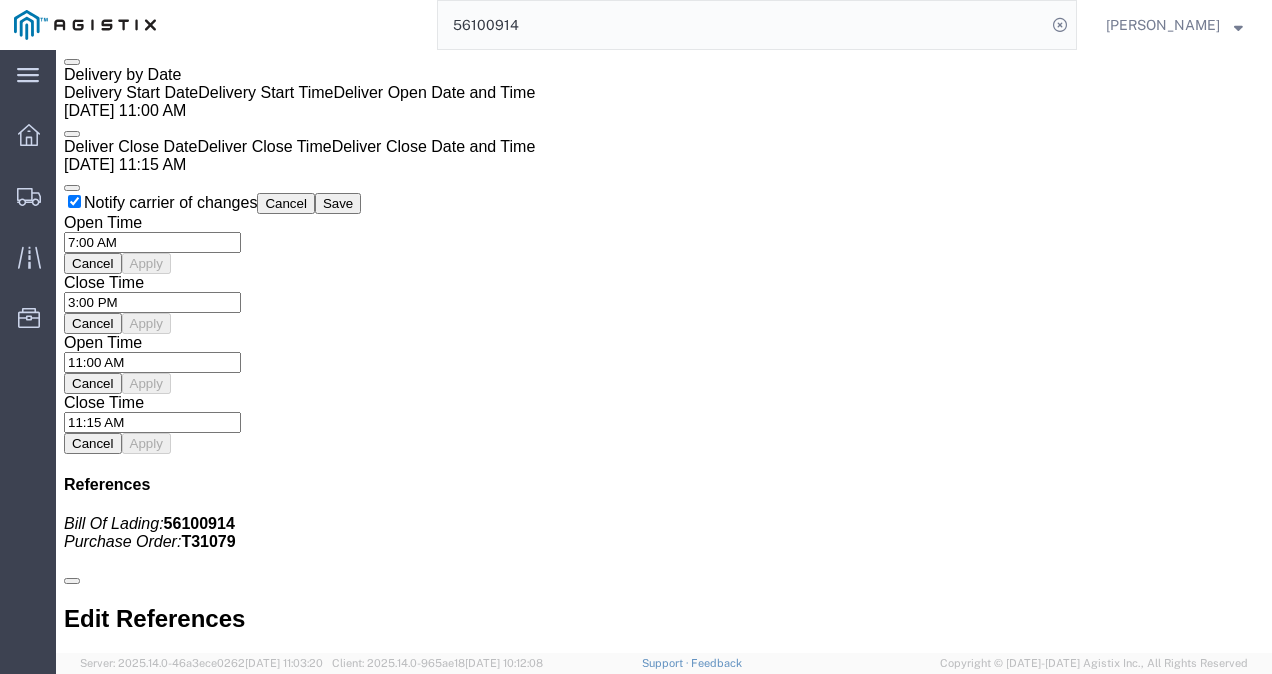 scroll, scrollTop: 1744, scrollLeft: 0, axis: vertical 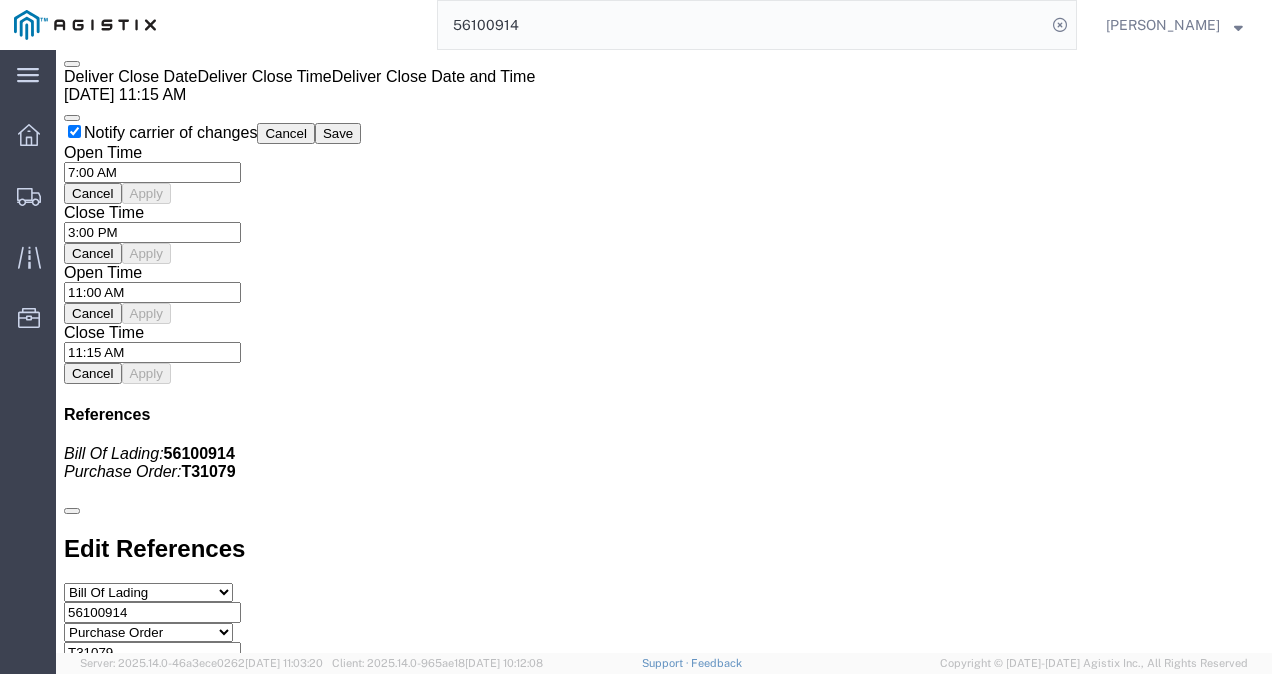drag, startPoint x: 688, startPoint y: 436, endPoint x: 676, endPoint y: 426, distance: 15.6205 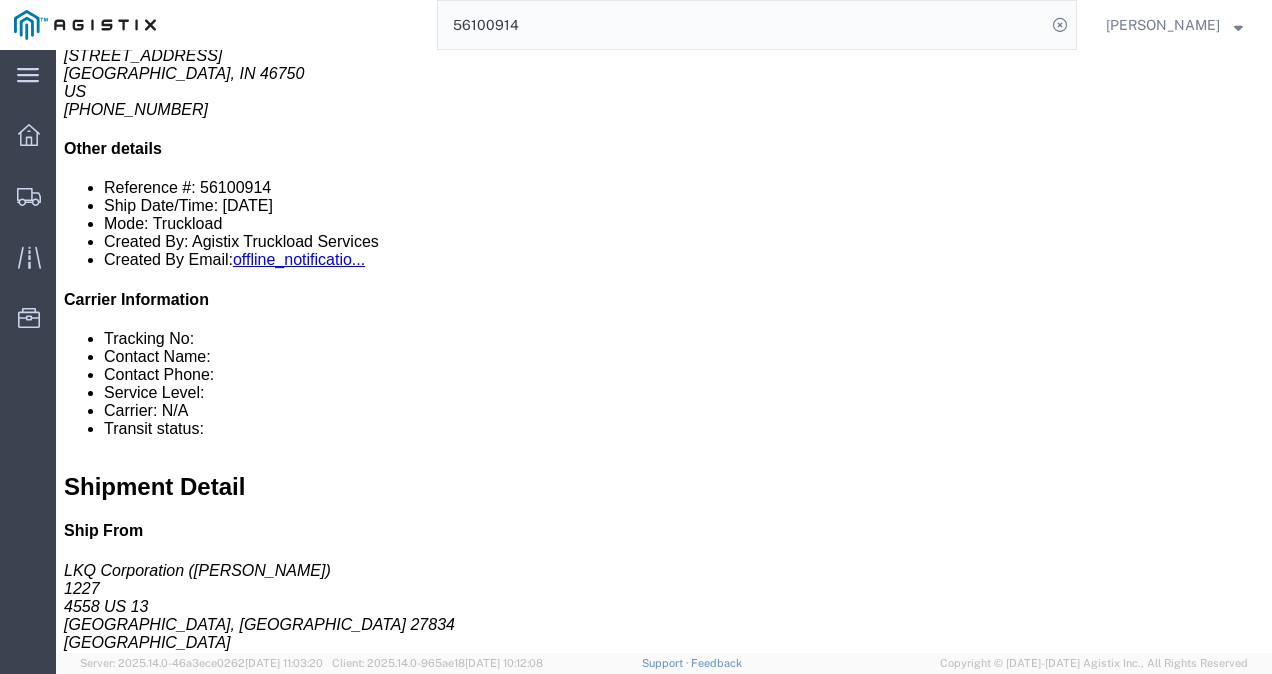 scroll, scrollTop: 0, scrollLeft: 0, axis: both 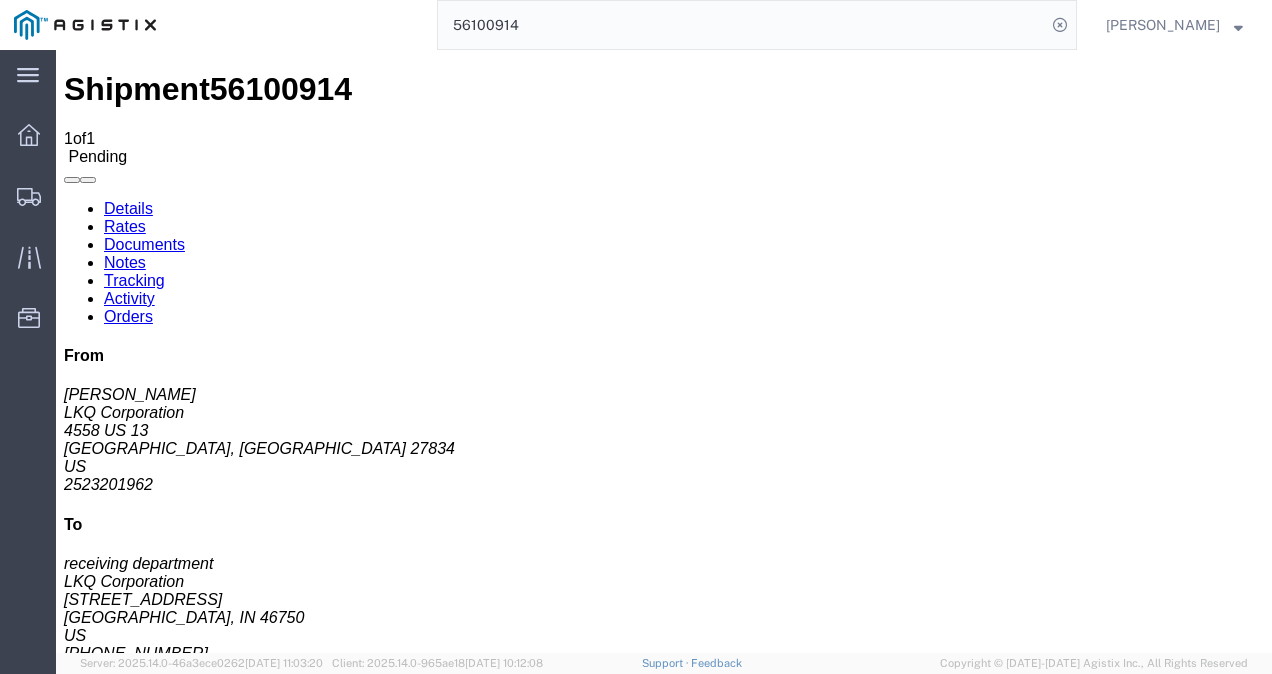 click on "Ship From
LKQ Corporation ([PERSON_NAME]) 1227 [STREET_ADDRESS] 2523201962 [EMAIL_ADDRESS][DOMAIN_NAME]
Ship To
LKQ Corporation (receiving department) [STREET_ADDRESS][PERSON_NAME] [PHONE_NUMBER]
Pickup & Delivery Dates
[DATE]  07:00
-
[DATE]  15:00
[DATE]  11:00
-
[DATE]  11:15
Edit Date and Time
Pickup Date:
Pickup Start Date Pickup Start Time Pickup Open Date and Time
[DATE] 7:00 AM
Pickup Close Date Pickup Close Time
Pickup Close Date and Time
[DATE] 3:00 PM
Delivery by Date
Delivery Start Date Delivery Start Time
Deliver Open Date and Time
[DATE] 11:00 AM
Deliver Close Date Deliver Close Time
[DATE] 11:15 AM" 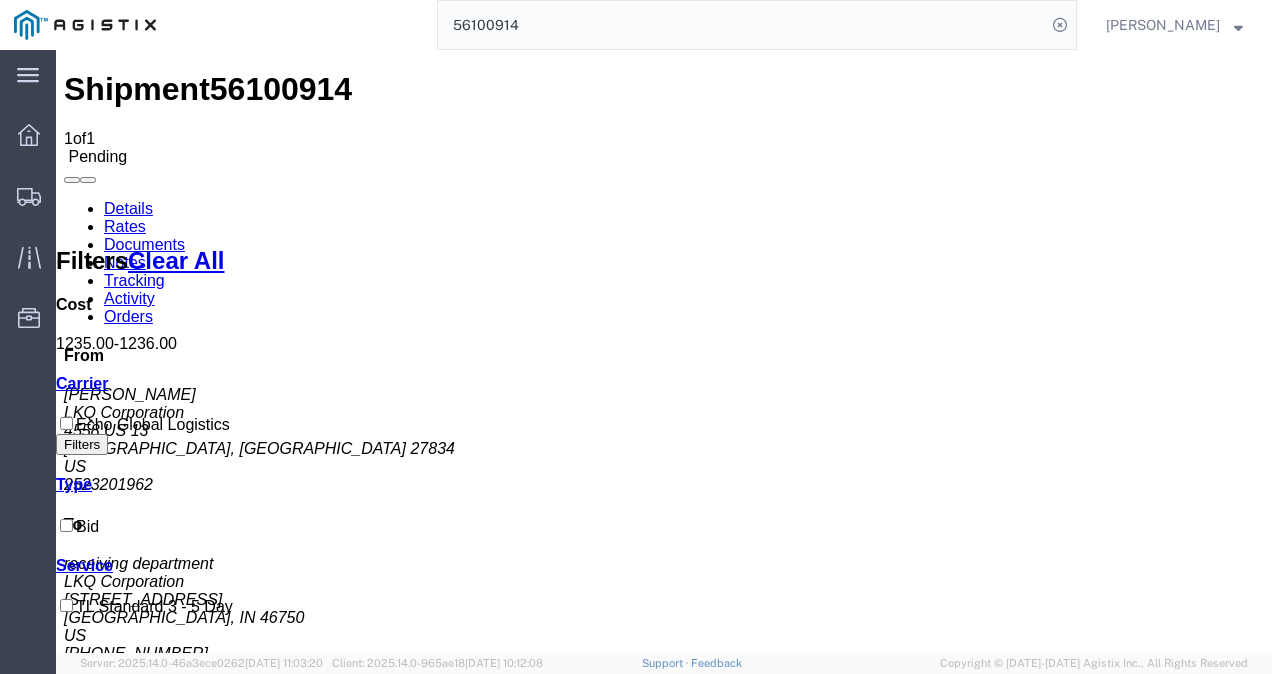 click on "Shipment  56100914 1
of
1   Pending Details Rates Documents Notes Tracking Activity Orders From [PERSON_NAME] LKQ Corporation [STREET_ADDRESS] US 2523201962 To receiving department LKQ Corporation [STREET_ADDRESS][PERSON_NAME] [PHONE_NUMBER] Other details Reference #: 56100914 Ship Date/Time: [DATE] Mode: Truckload Created By: Agistix Truckload Services Created By Email:
offline_notificatio...
Carrier Information Tracking No:  Contact Name:  Contact Phone:  Service Level:  Carrier: N/A Transit status:  Please fix the following errors Rates Filter Filters Clear All Cost 1235.00  -
1236.00 Transit Days Carrier   Echo Global Logistics Filters Type   Bid Service   TL Standard 3 - 5 Day Search: Carrier Service Estimated Transit Transit Days Type Cost Confirm Echo Global Logistics TL Standard 3 - 5 Day 3-5 Day Economy Bid 1,235.00 USD Showing 1 to 1 of 1 entries Please fix the following errors To" at bounding box center (664, 927) 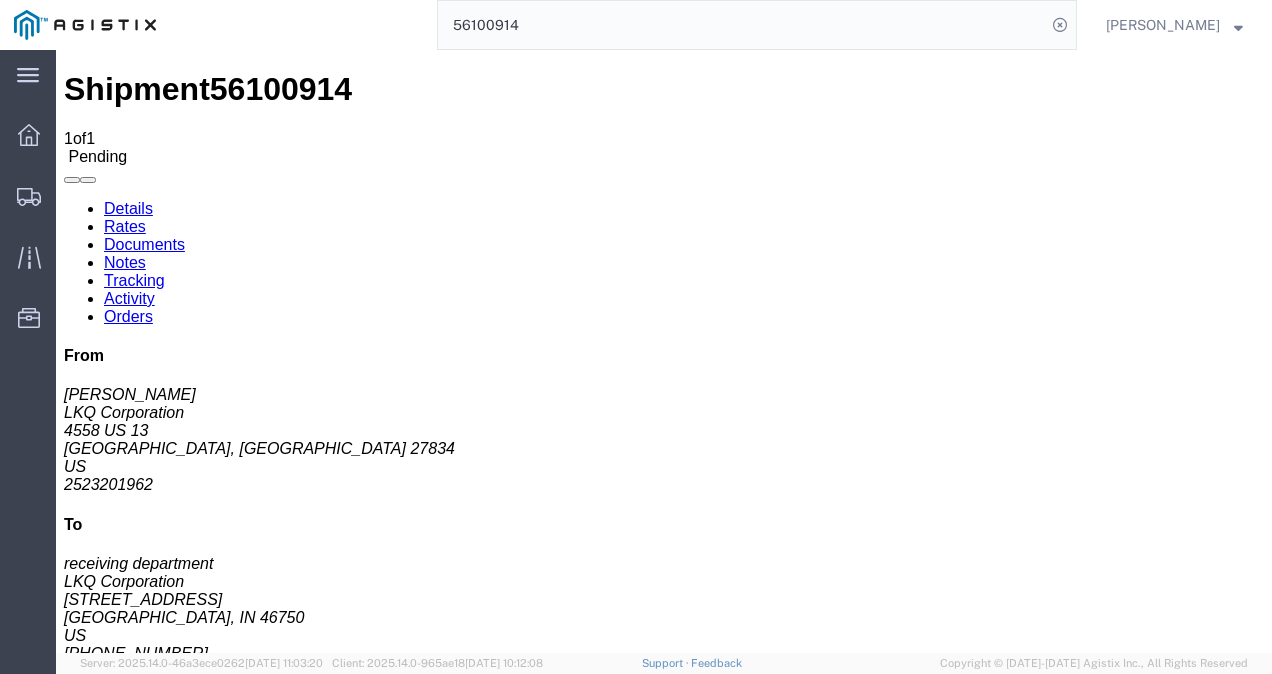 click on "Enter / Modify Bid" 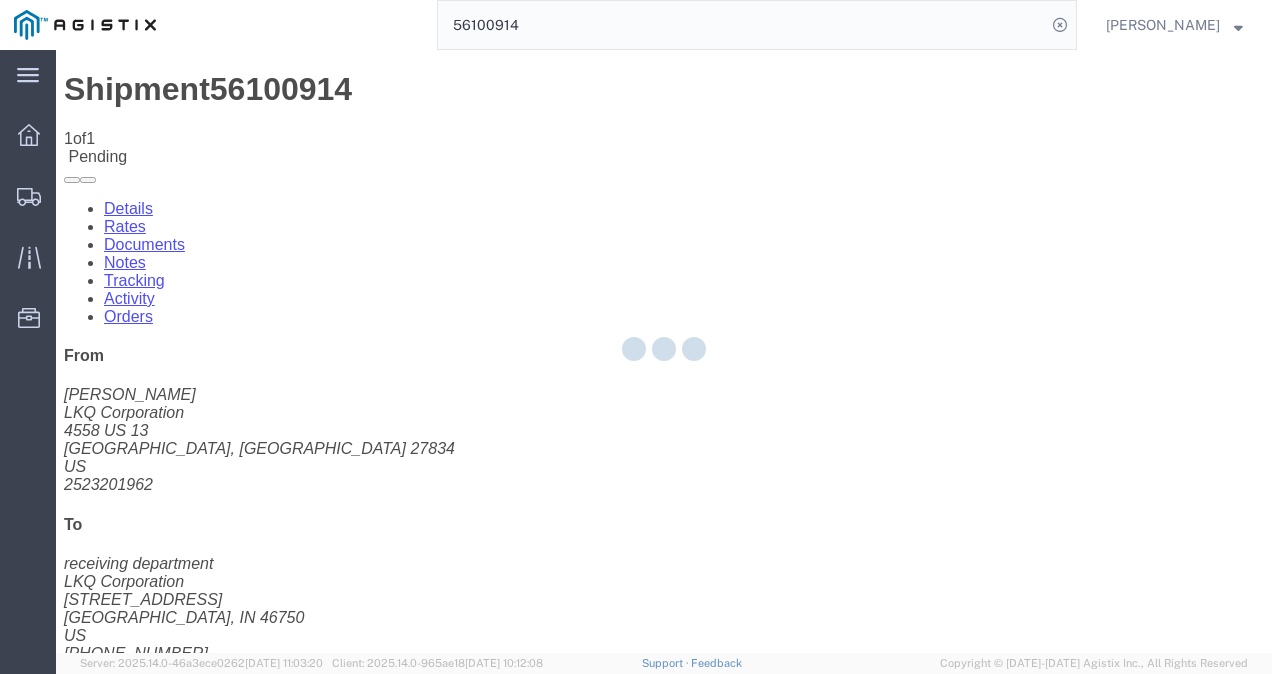 select on "4622" 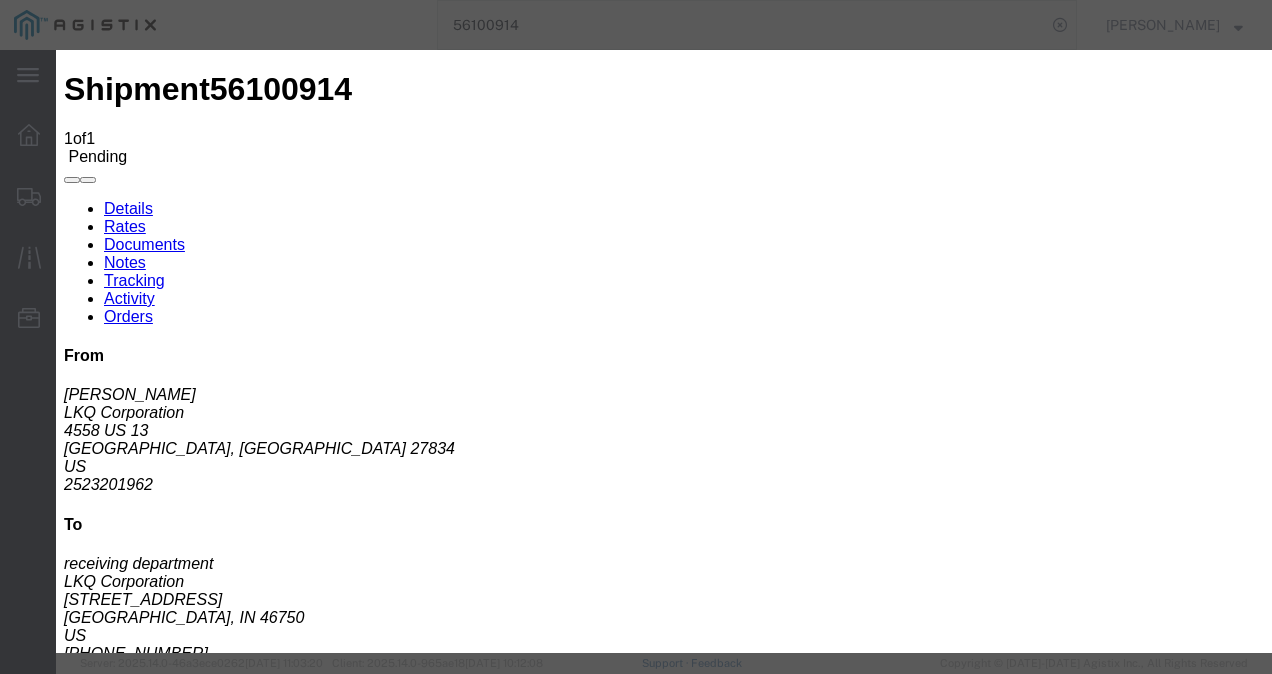 click on "ks_ga -
Echo Global Logistics -
TL Standard 3 - 5 Day" 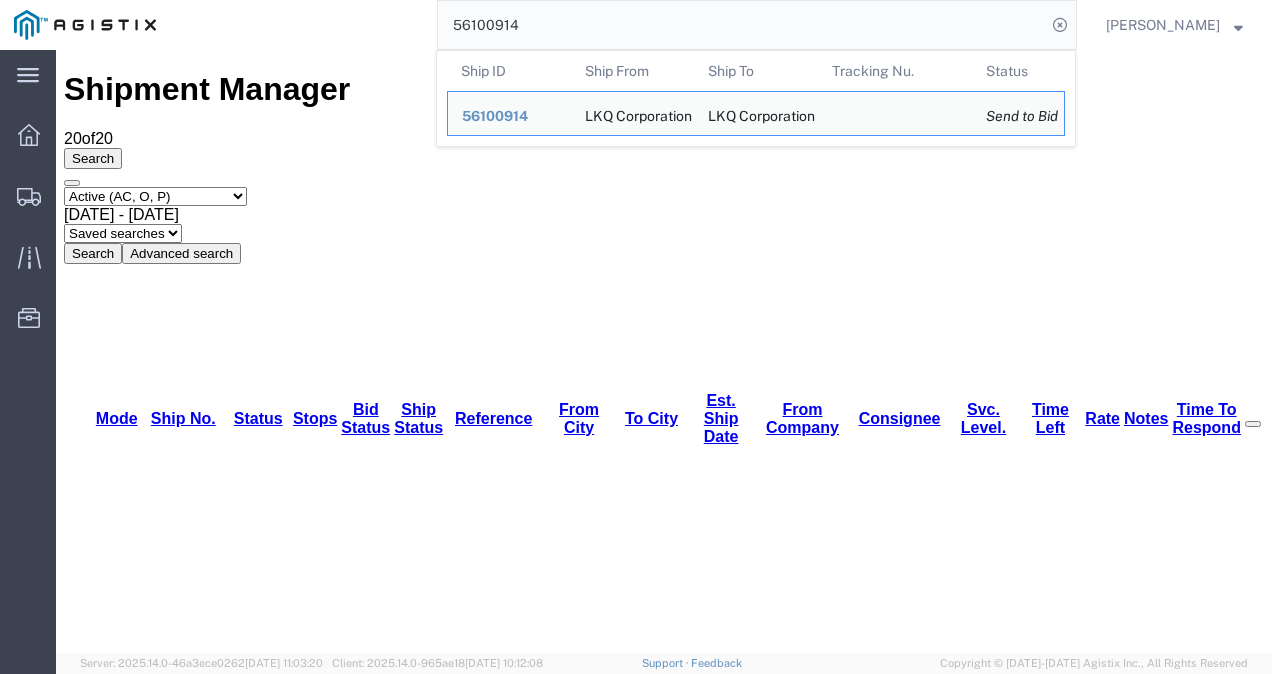 click on "56100914" 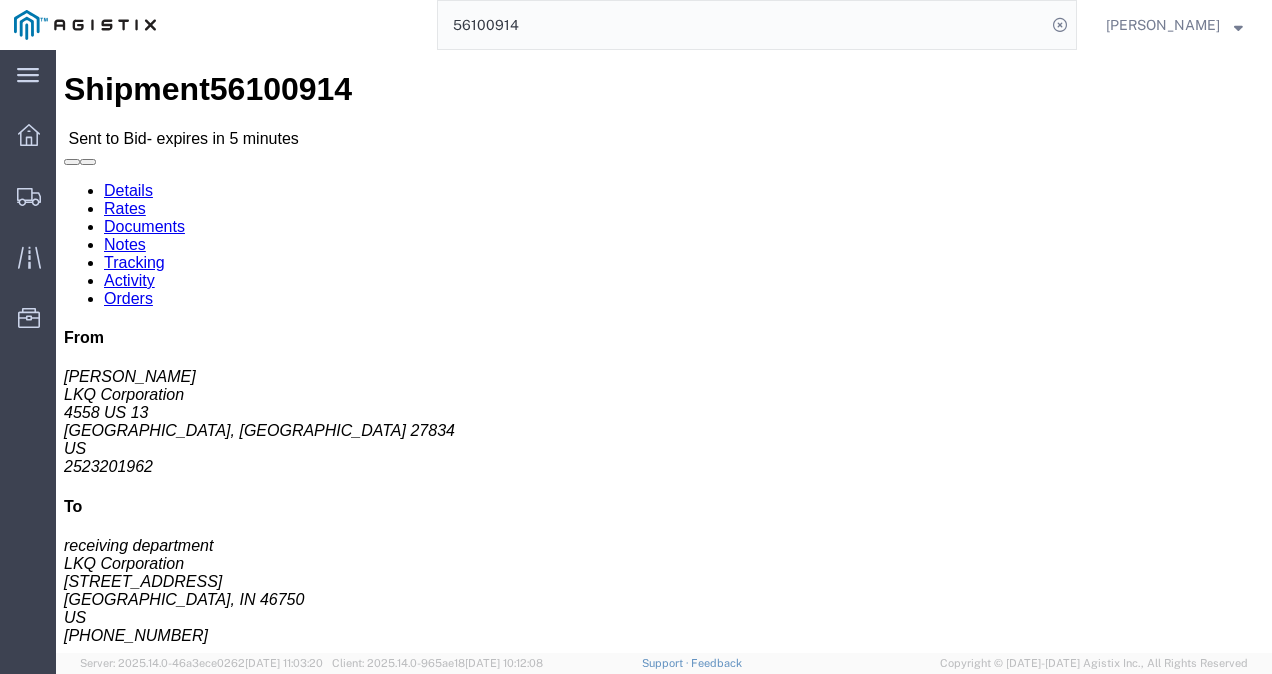 click on "Shipment Detail
Ship From LKQ Corporation ([PERSON_NAME]) 1227 [STREET_ADDRESS] 2523201962 [EMAIL_ADDRESS][DOMAIN_NAME] Ship To
LKQ Corporation (receiving department) 3392 [STREET_ADDRESS][PERSON_NAME] [PHONE_NUMBER]
Pickup & Delivery Dates
[DATE]  07:00
-
[DATE]  15:00  [DATE]  11:00
-
[DATE]  11:15 Edit Date and Time
Pickup Date:
Pickup Start Date Pickup Start Time Pickup Open Date and Time [DATE] 7:00 AM Pickup Close Date Pickup Close Time
Pickup Close Date and Time
[DATE] 3:00 PM
Delivery by Date
Delivery Start Date Delivery Start Time
Deliver Open Date and Time
[DATE] 11:00 AM Deliver Close Date Deliver Close Time
Deliver Close Date and Time
[DATE] 11:15 AM
Notify carrier of changes" 